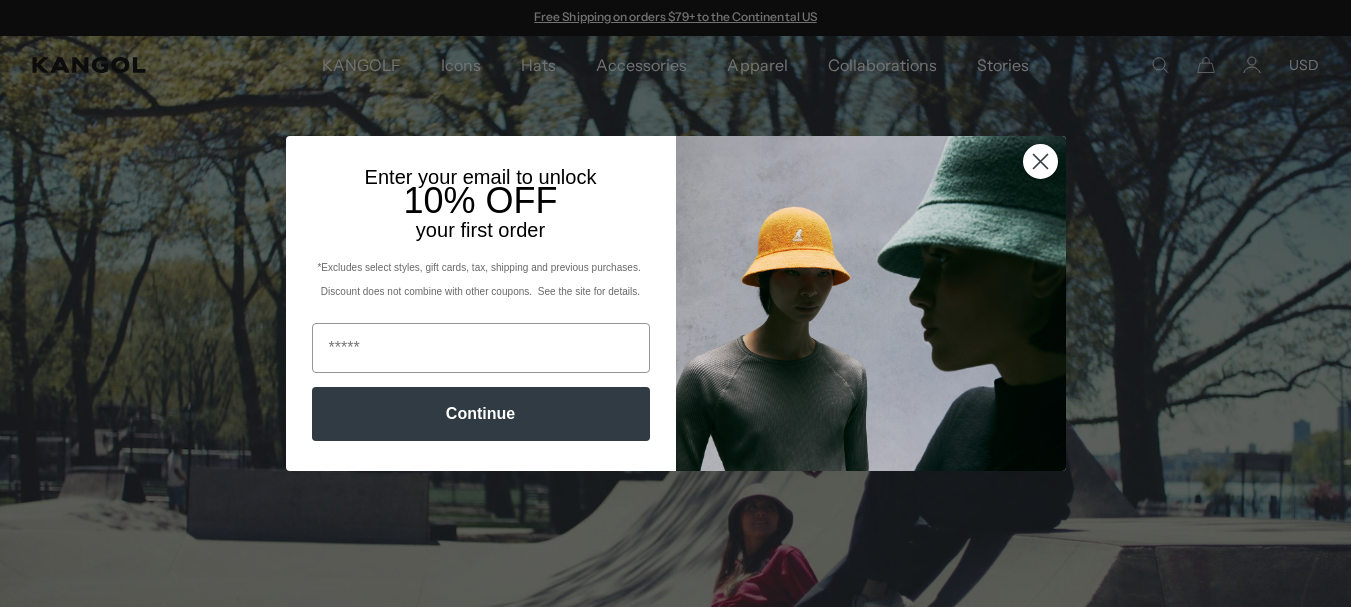 scroll, scrollTop: 0, scrollLeft: 0, axis: both 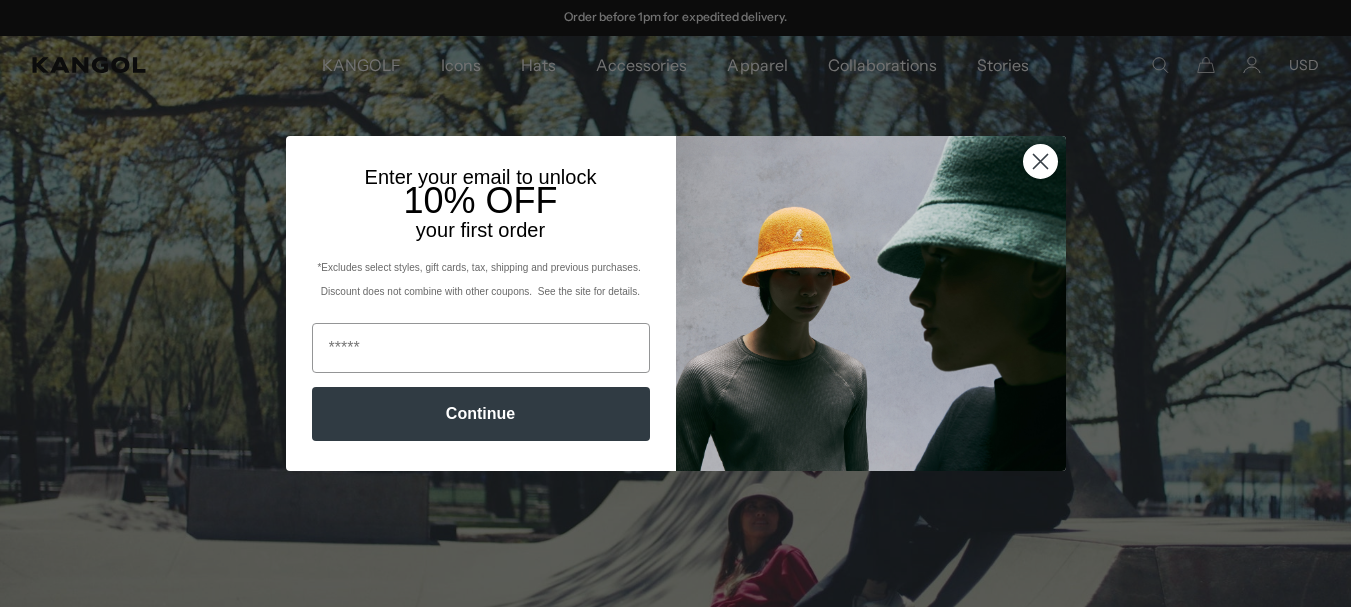 click 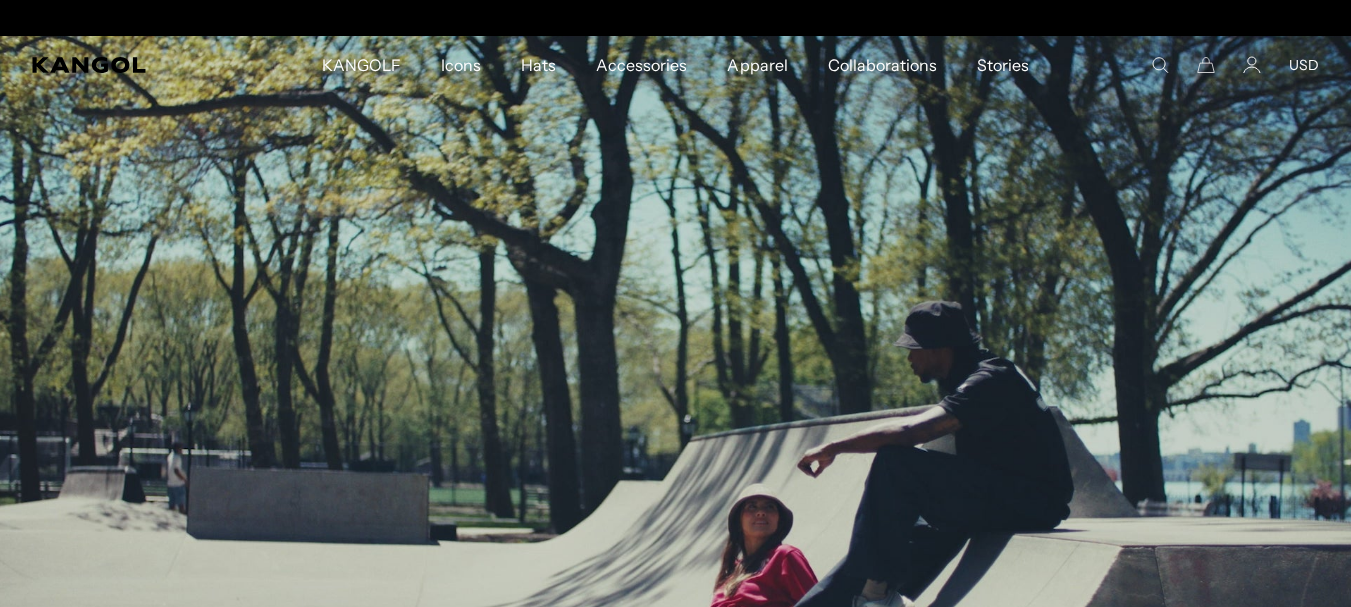 scroll, scrollTop: 0, scrollLeft: 0, axis: both 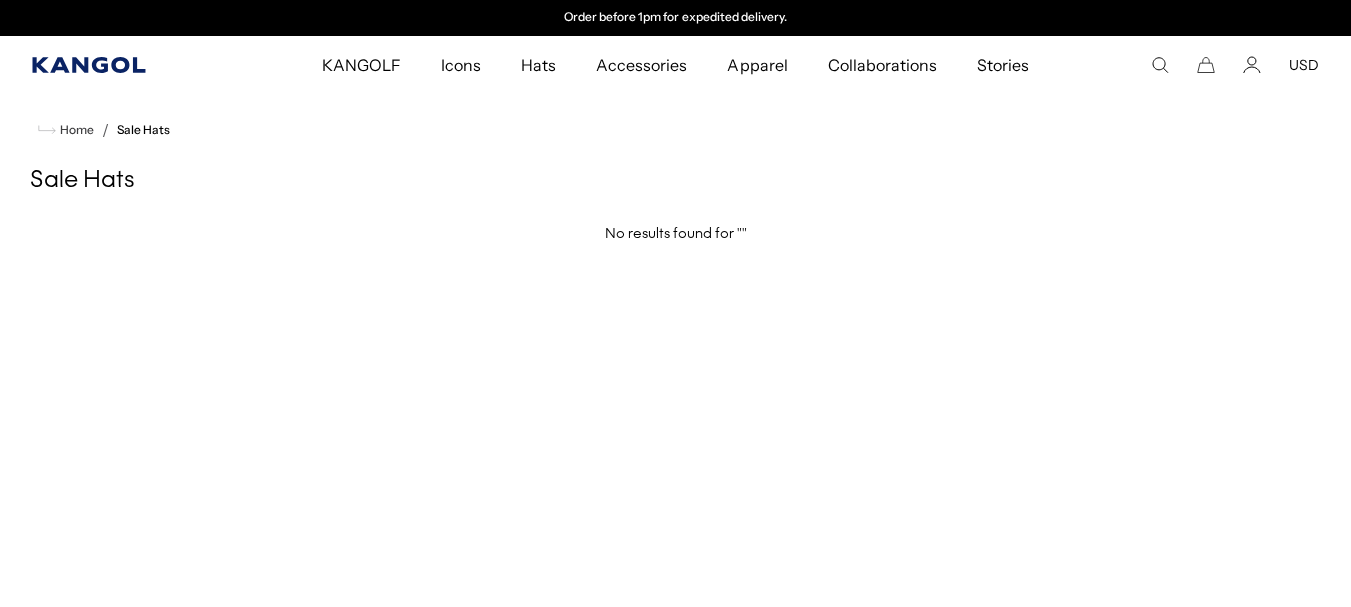 click 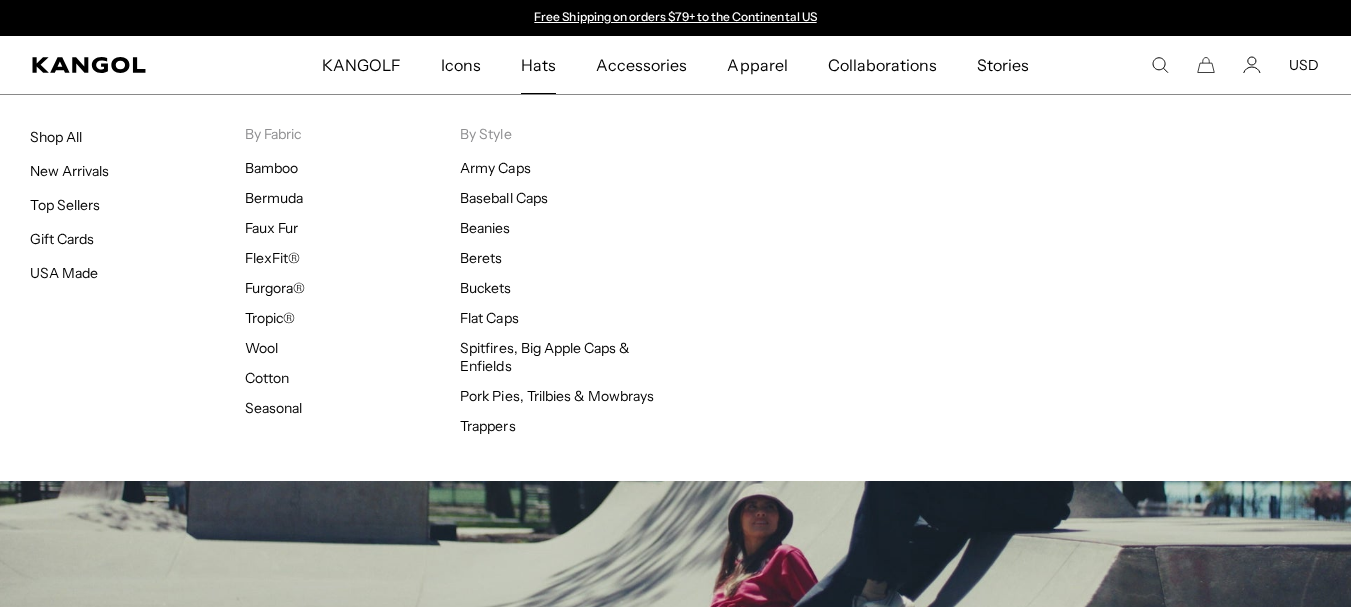 scroll, scrollTop: 0, scrollLeft: 0, axis: both 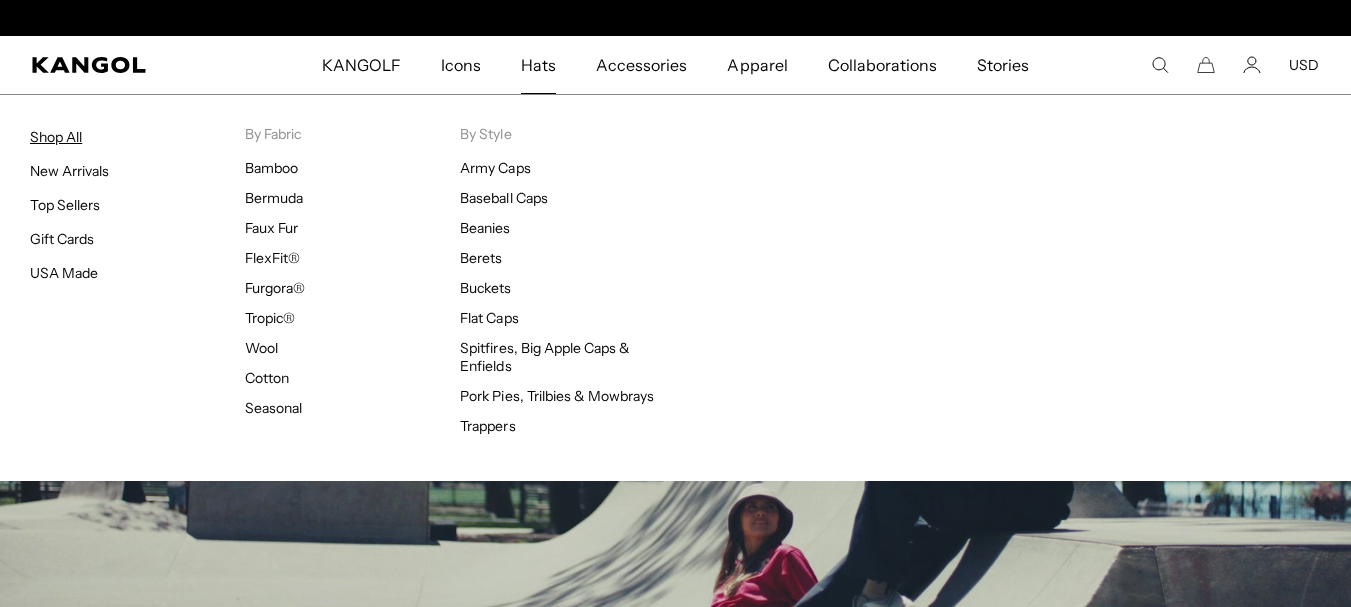 click on "Shop All" at bounding box center [56, 137] 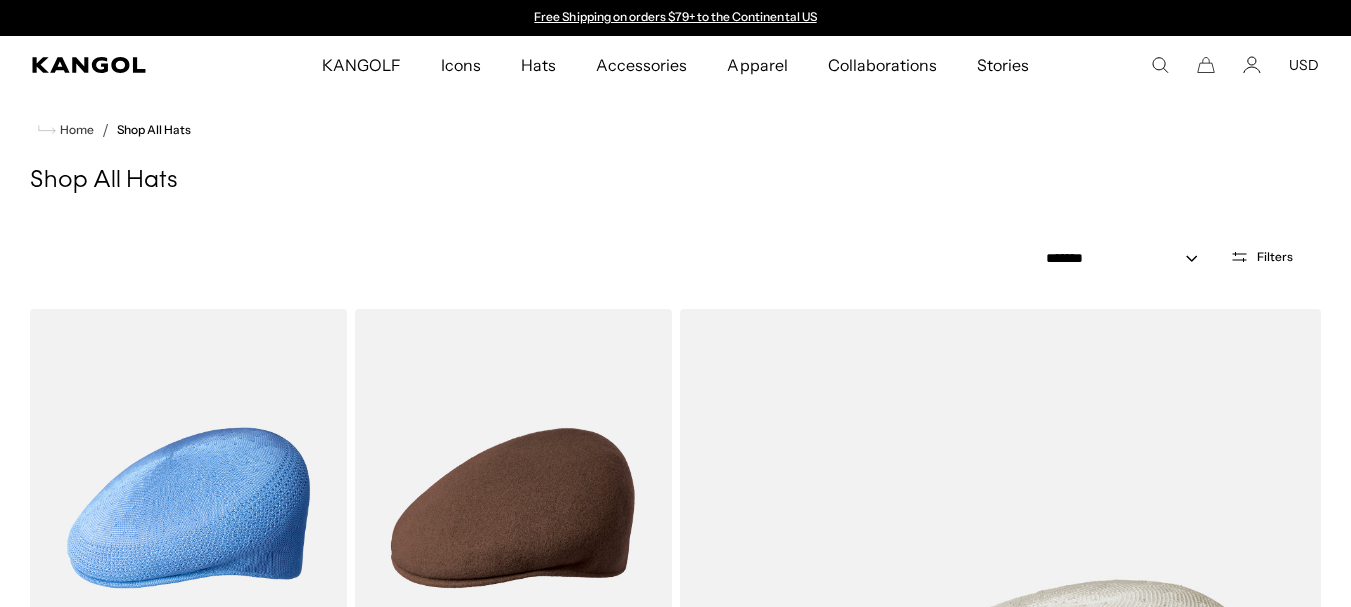 scroll, scrollTop: 0, scrollLeft: 0, axis: both 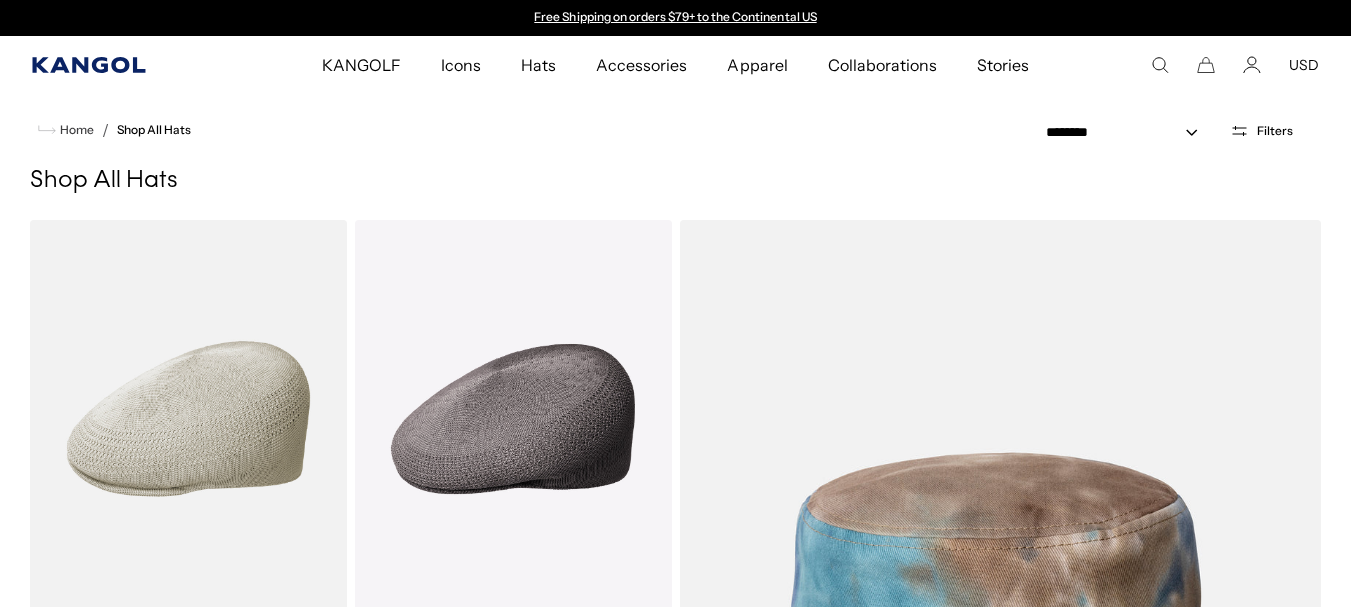 click 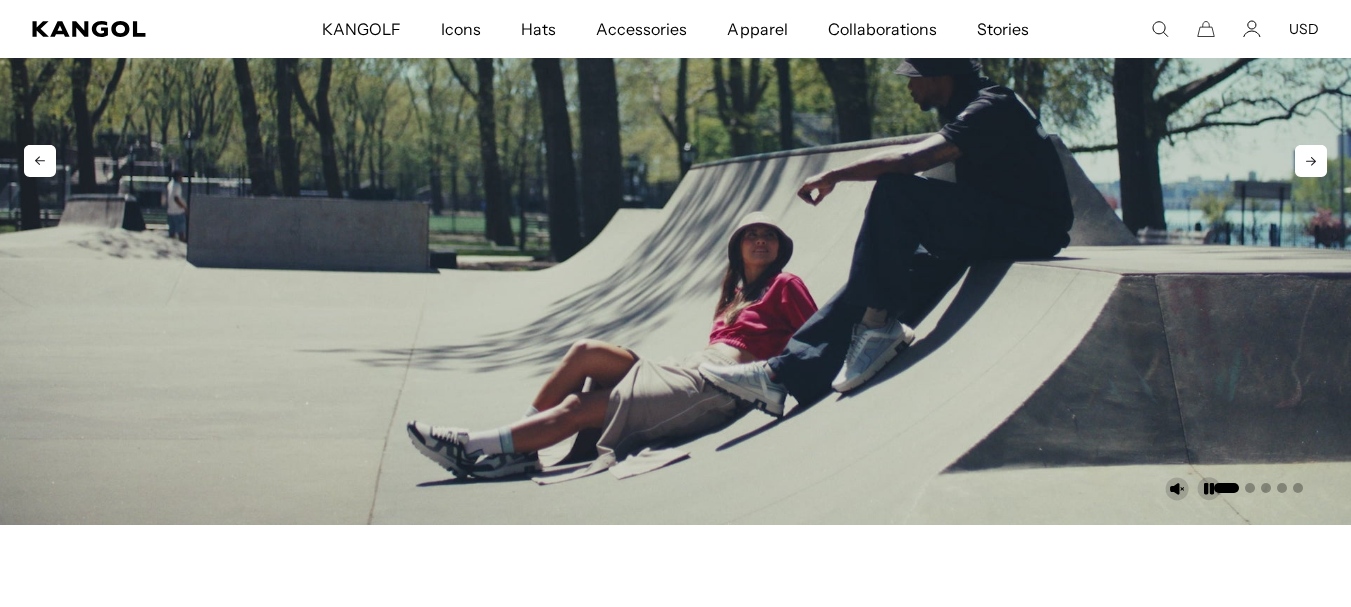scroll, scrollTop: 413, scrollLeft: 0, axis: vertical 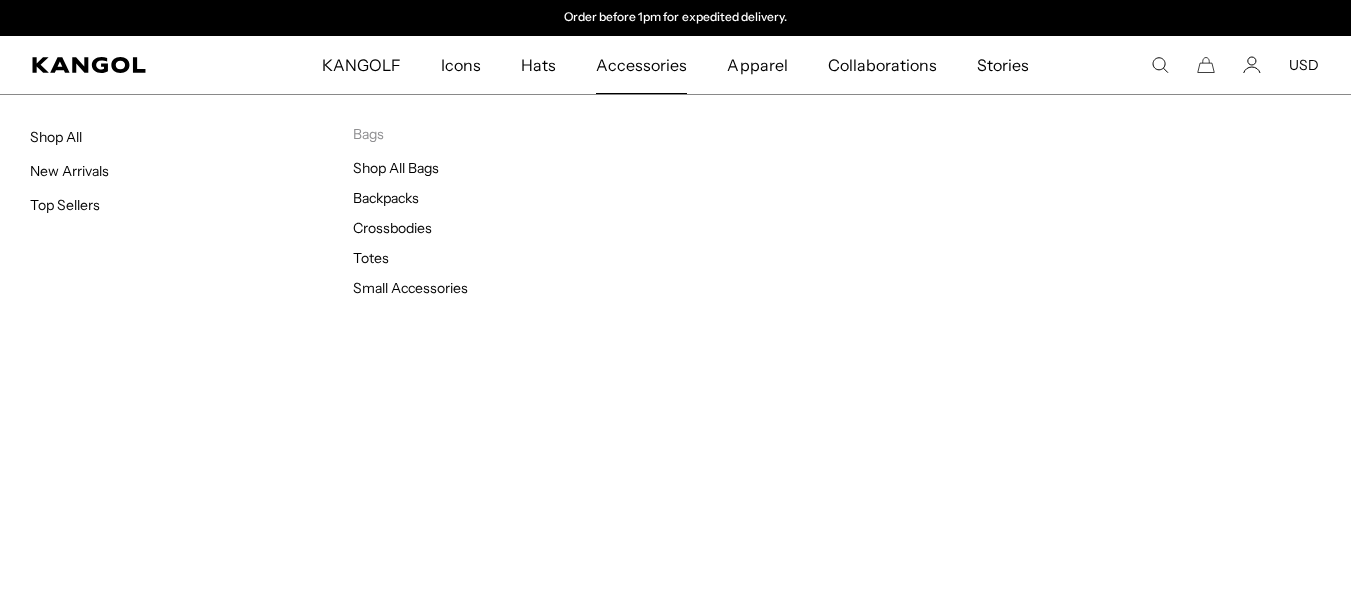 click on "Accessories" at bounding box center [641, 65] 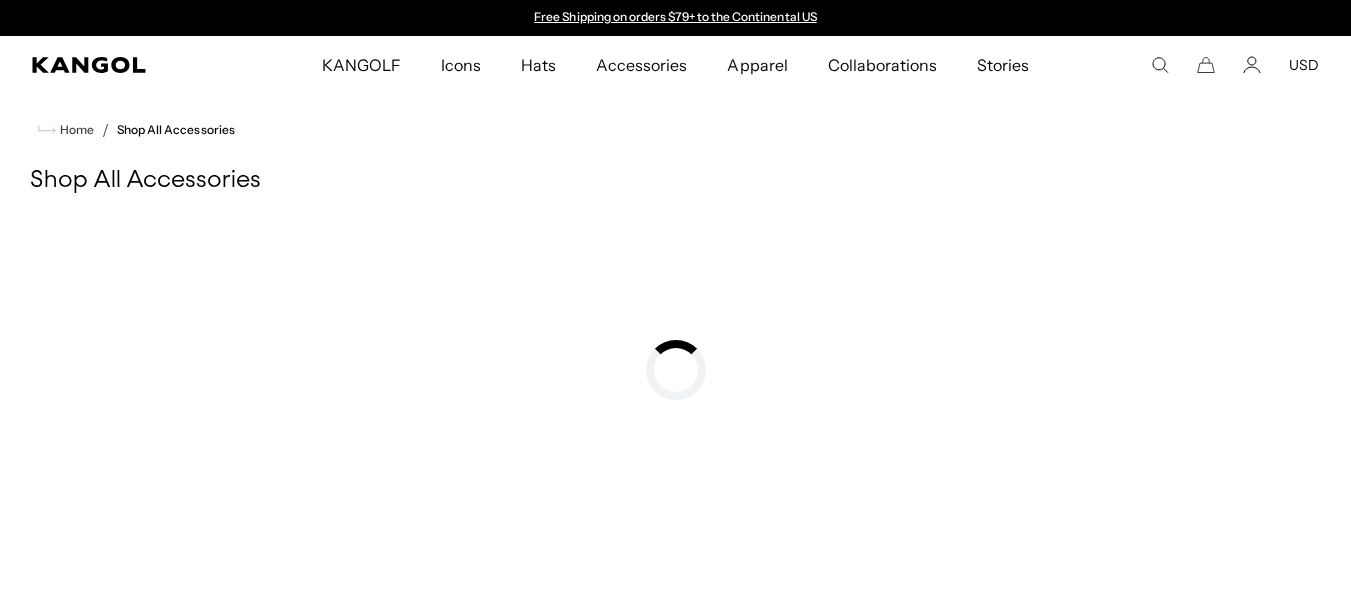 scroll, scrollTop: 0, scrollLeft: 0, axis: both 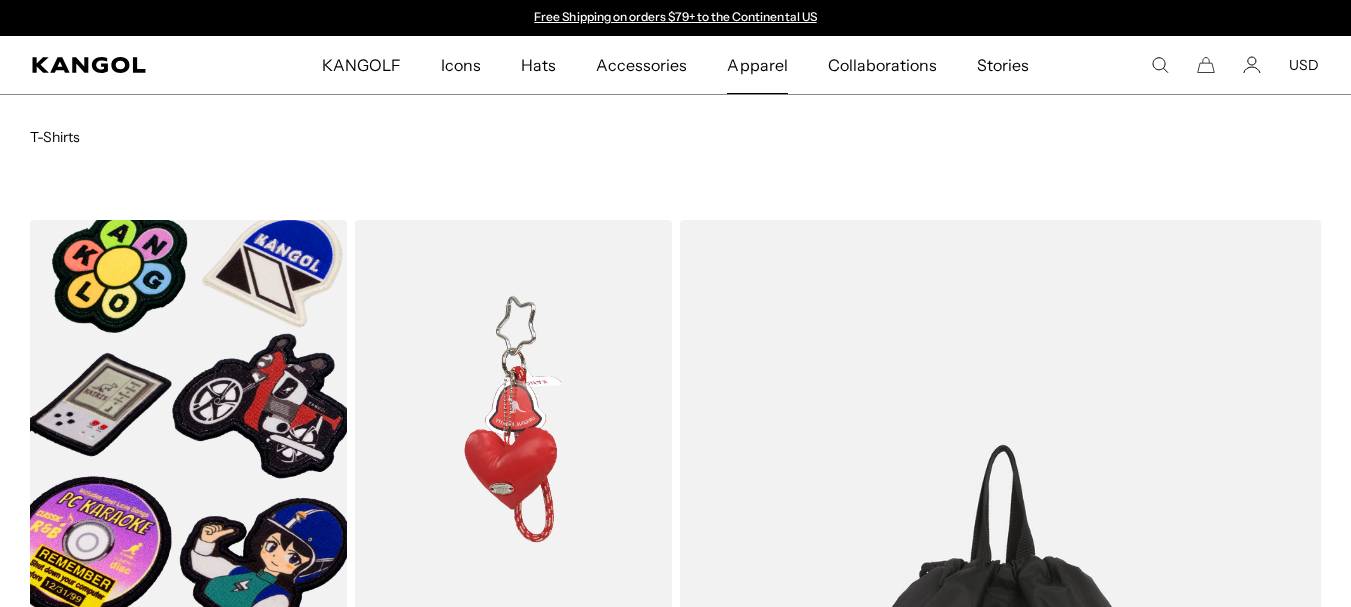 click on "Apparel" at bounding box center [757, 65] 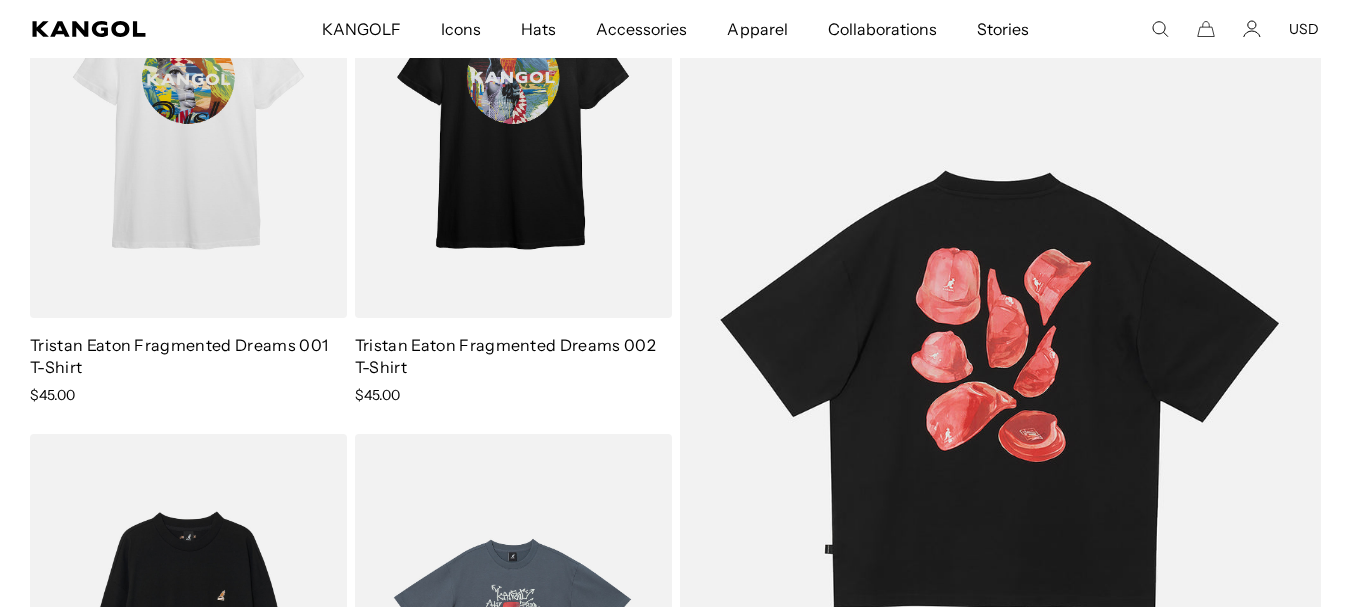 scroll, scrollTop: 0, scrollLeft: 0, axis: both 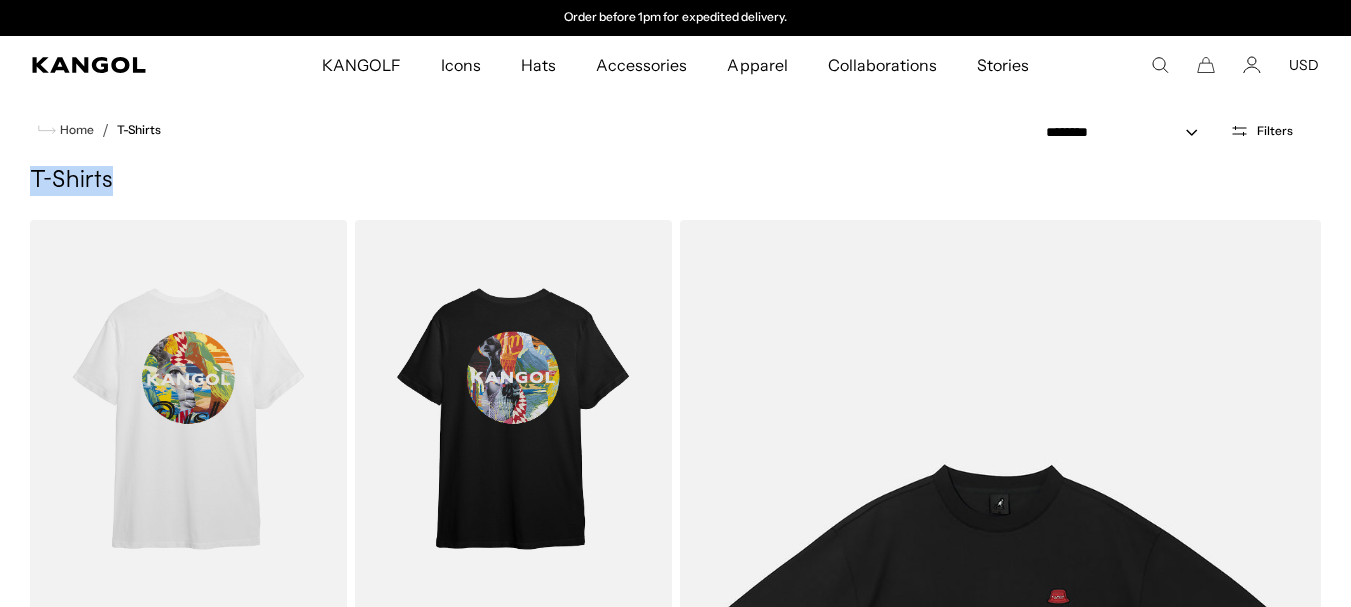 drag, startPoint x: 25, startPoint y: 181, endPoint x: 135, endPoint y: 169, distance: 110.65261 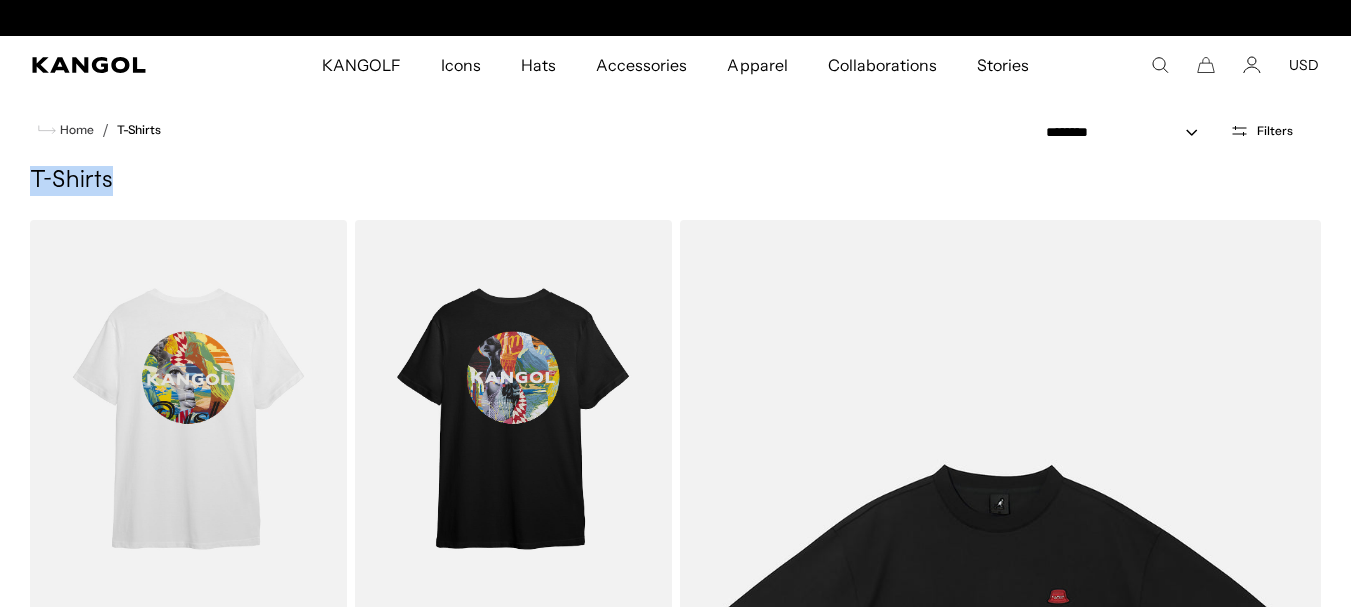 copy on "T-Shirts" 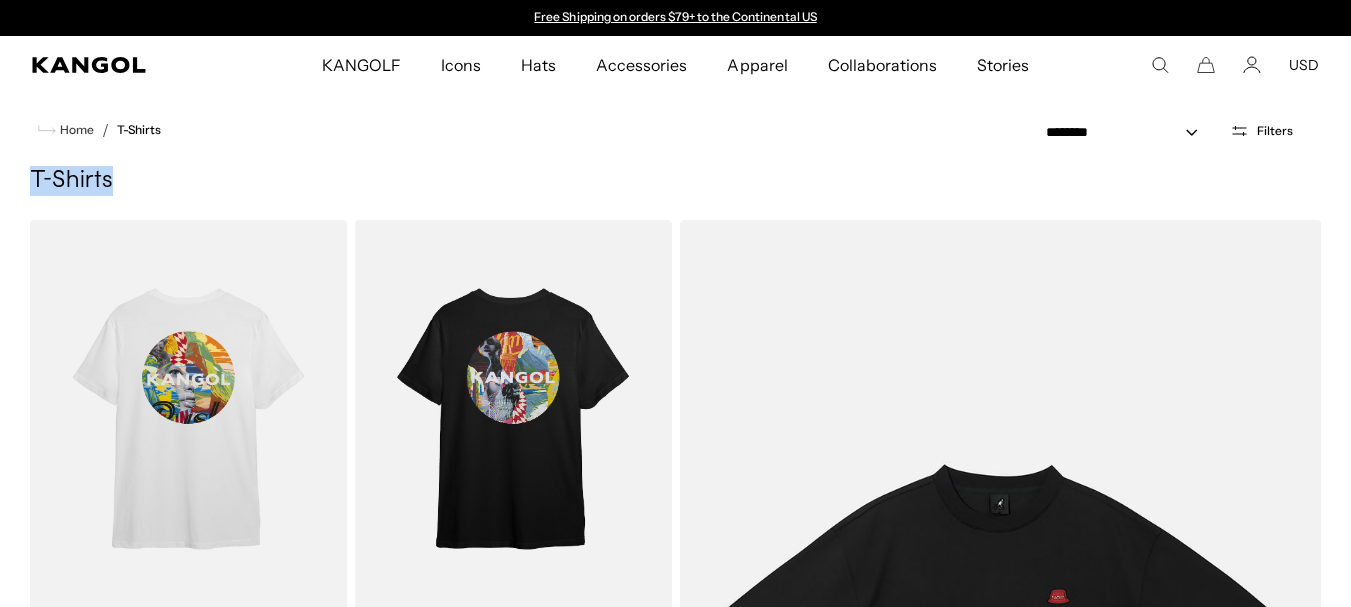 scroll, scrollTop: 0, scrollLeft: 412, axis: horizontal 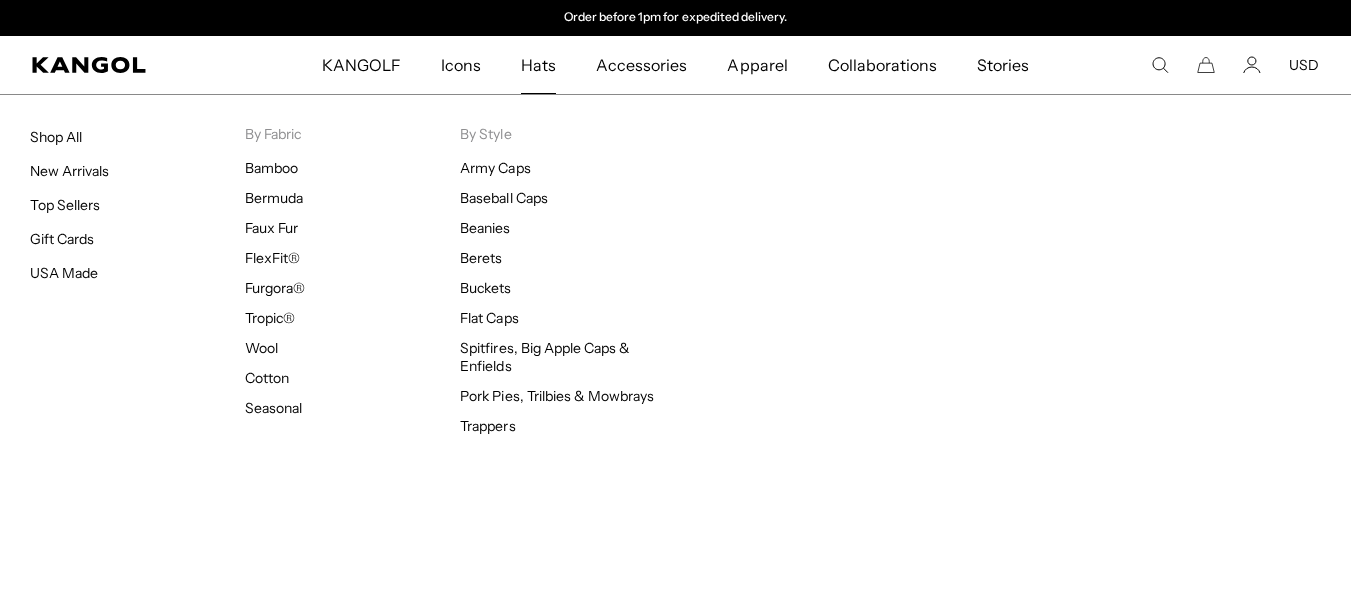 click on "Hats" at bounding box center [538, 65] 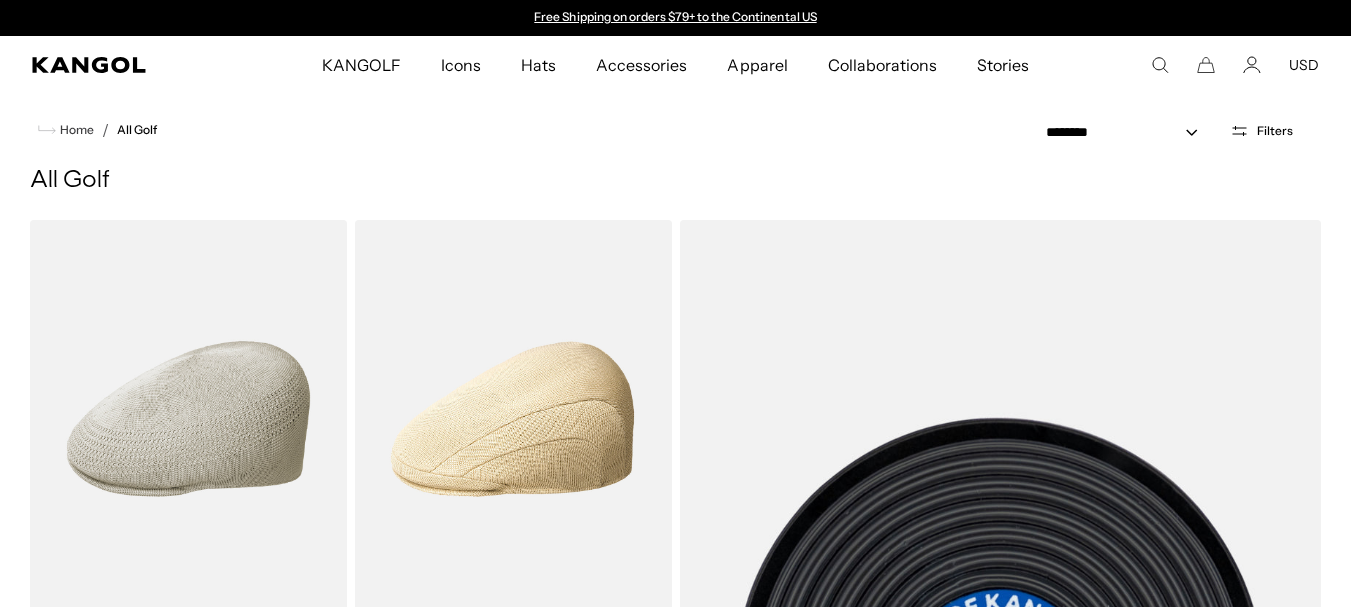 scroll, scrollTop: 0, scrollLeft: 0, axis: both 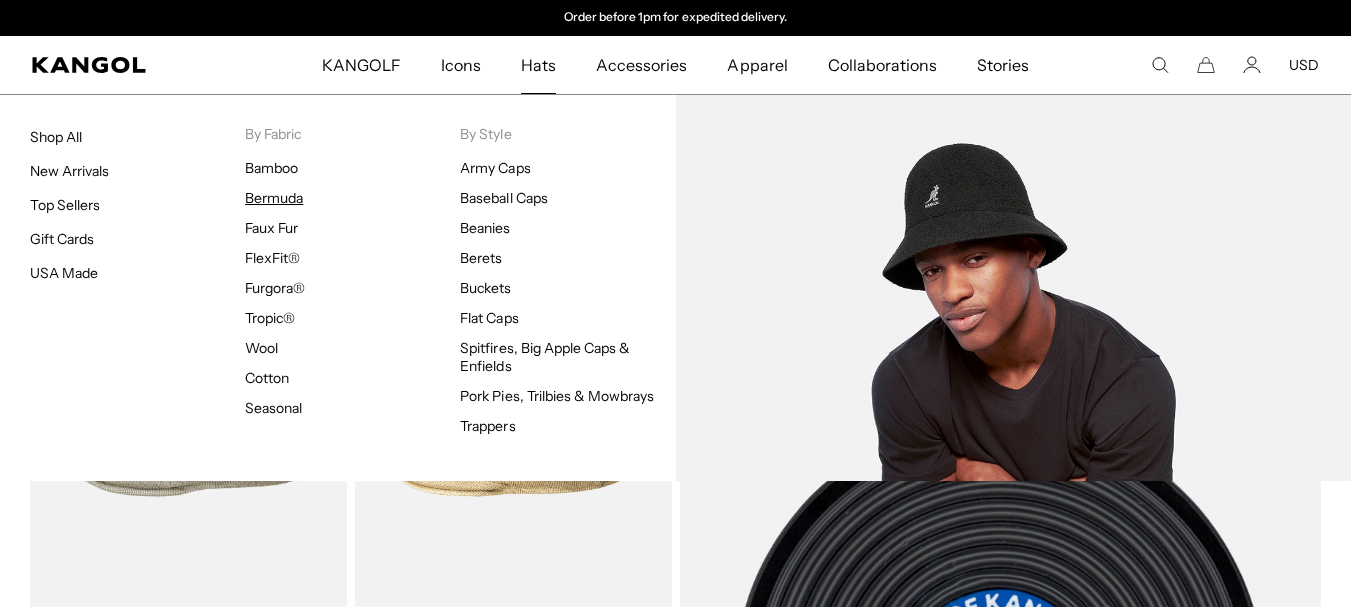 click on "Bermuda" at bounding box center (274, 198) 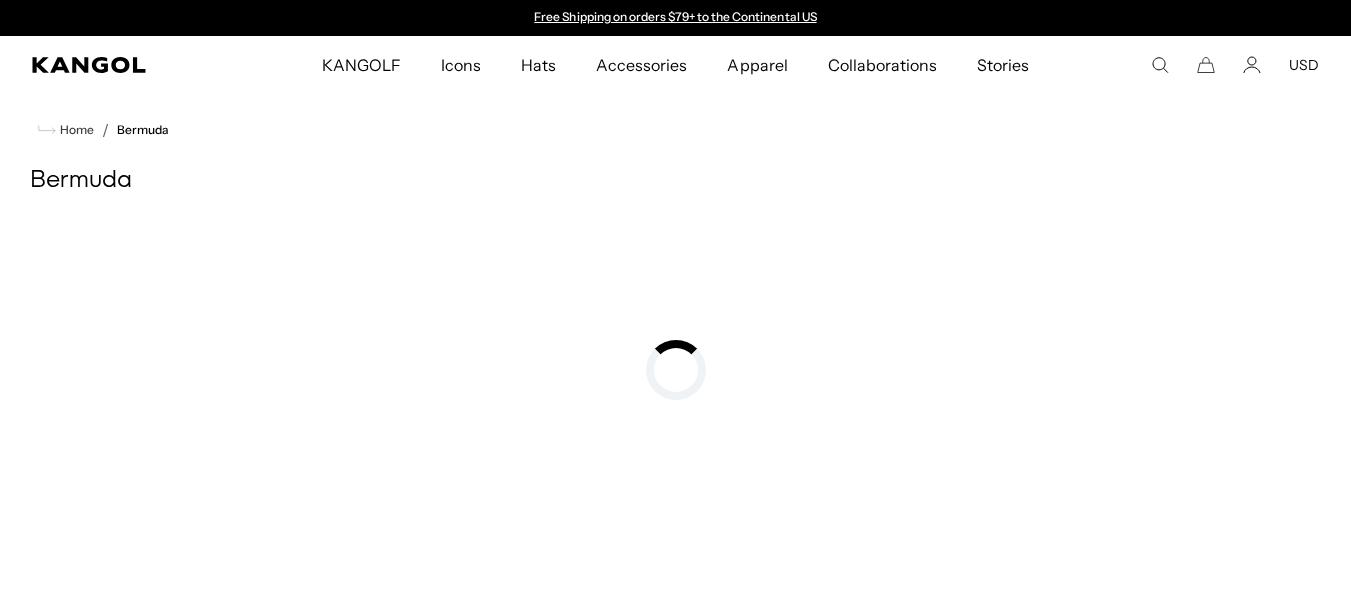 scroll, scrollTop: 0, scrollLeft: 0, axis: both 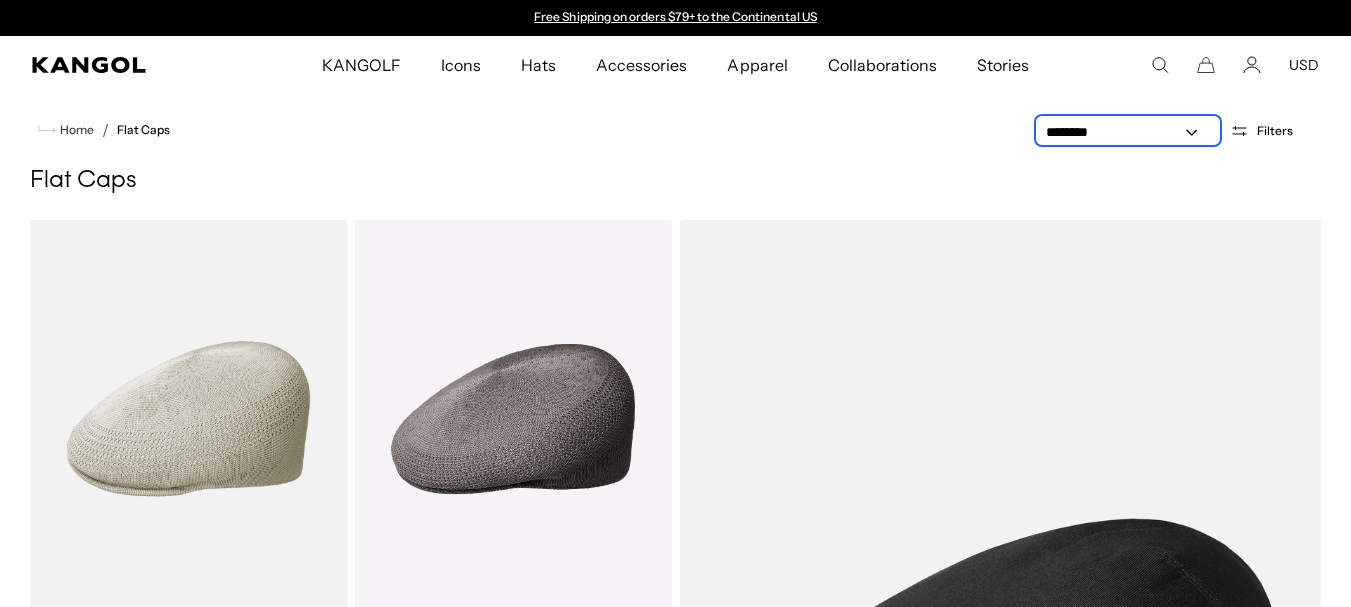 click on "**********" at bounding box center [1128, 132] 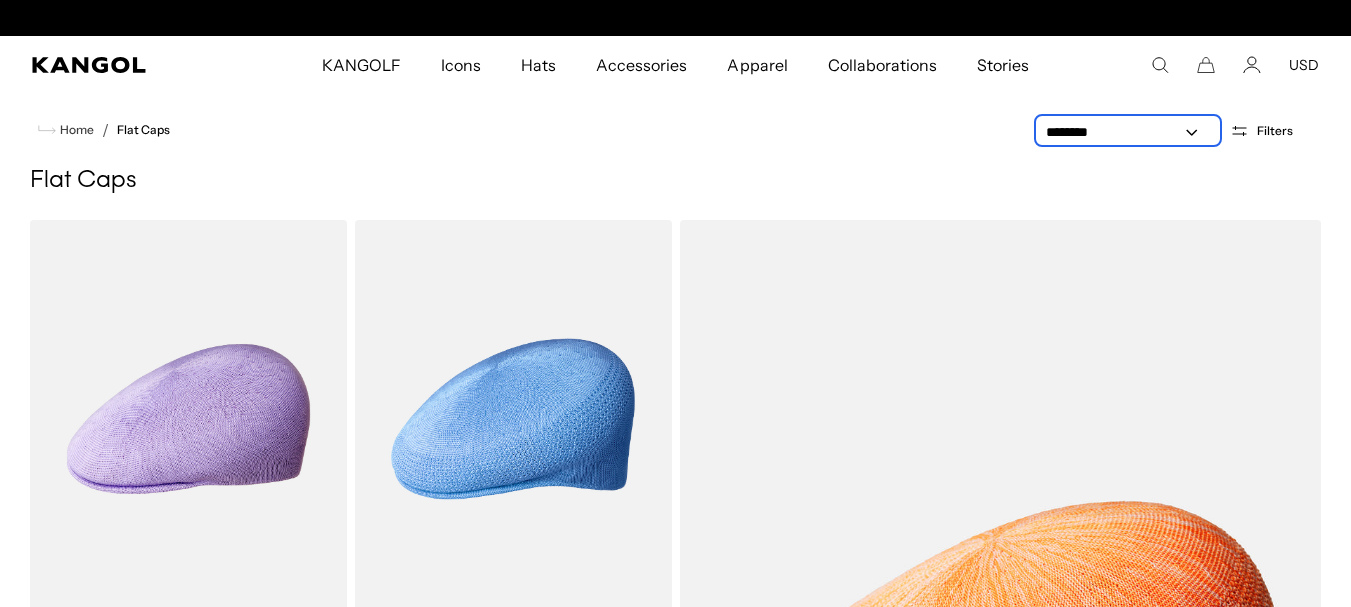 scroll, scrollTop: 0, scrollLeft: 412, axis: horizontal 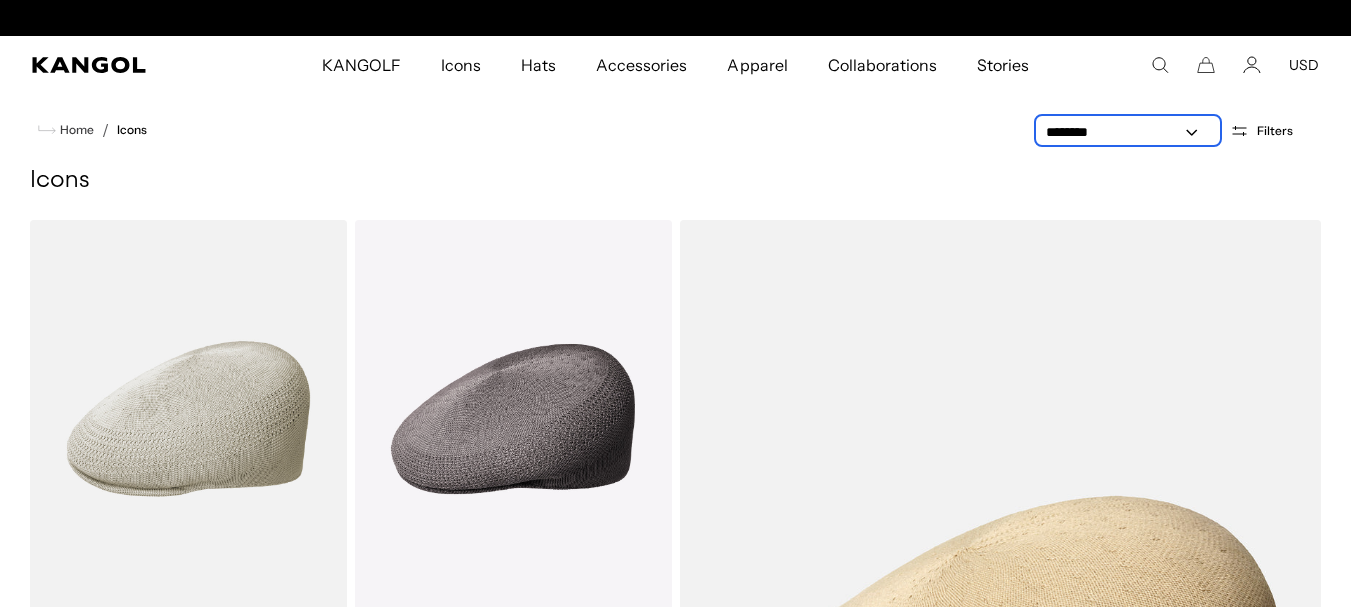 click on "**********" at bounding box center (1128, 132) 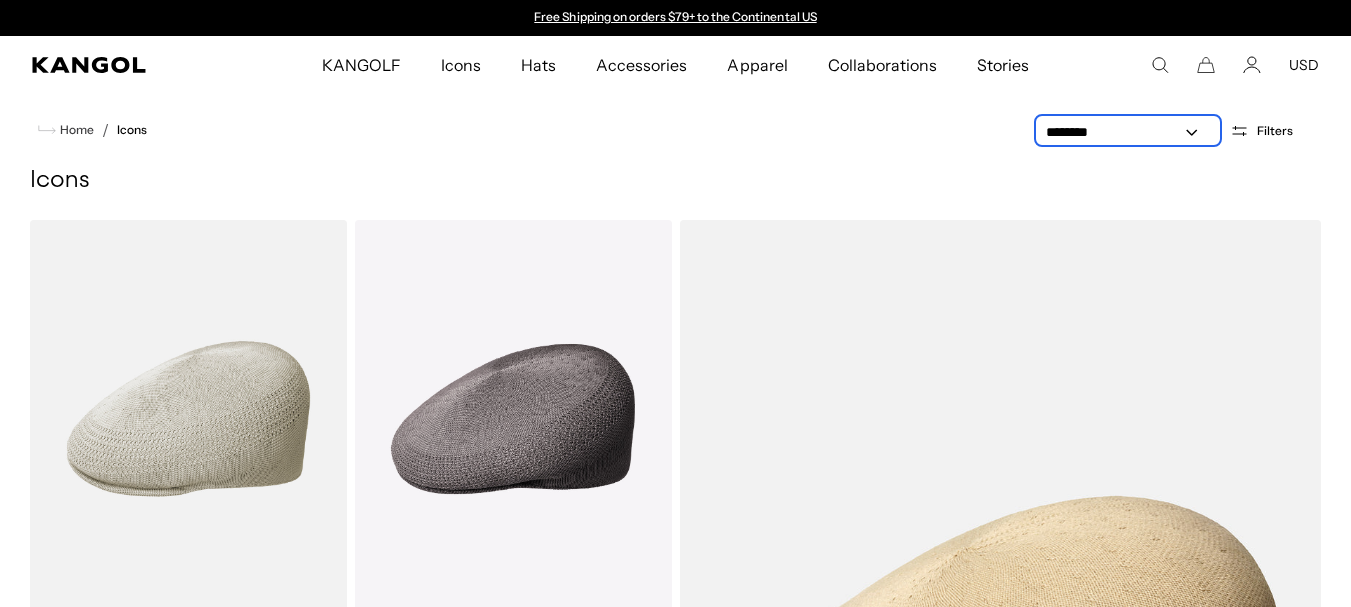 select on "*****" 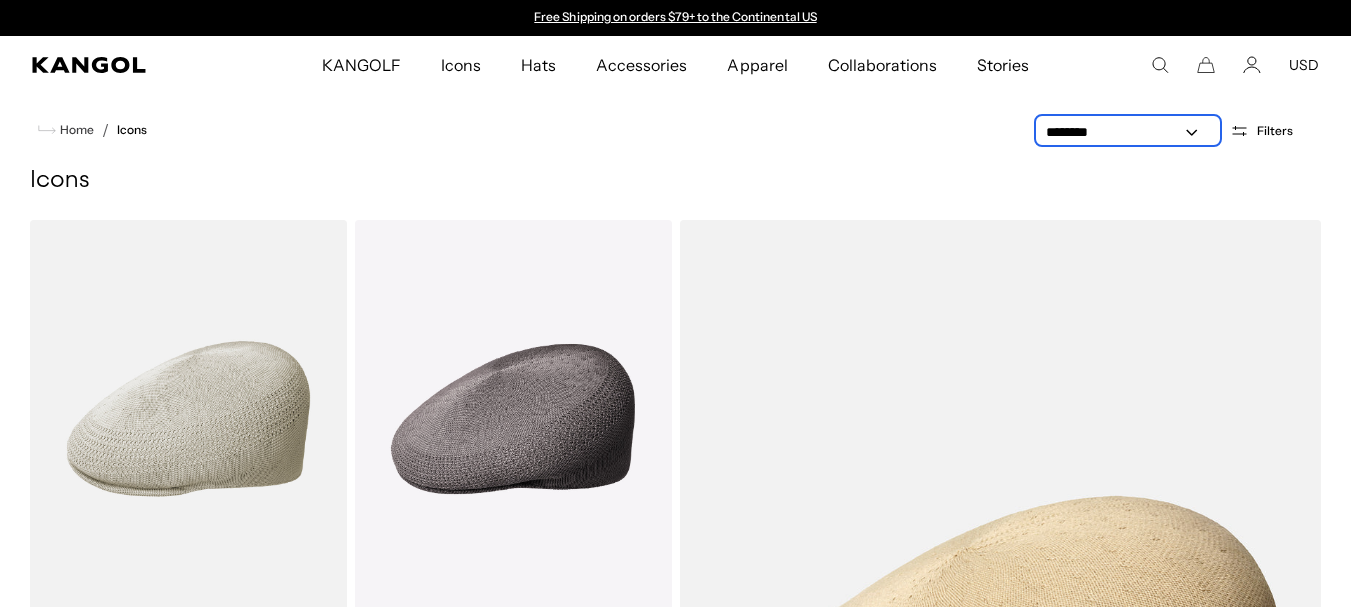 click on "**********" at bounding box center (1128, 132) 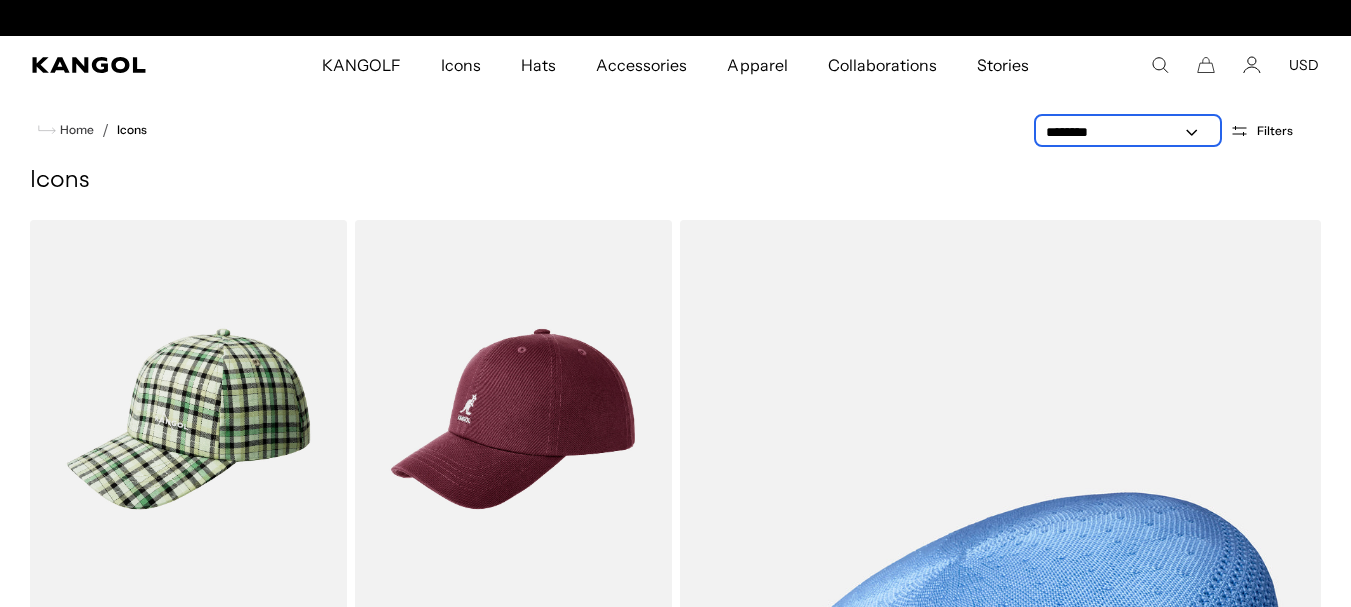 scroll, scrollTop: 0, scrollLeft: 412, axis: horizontal 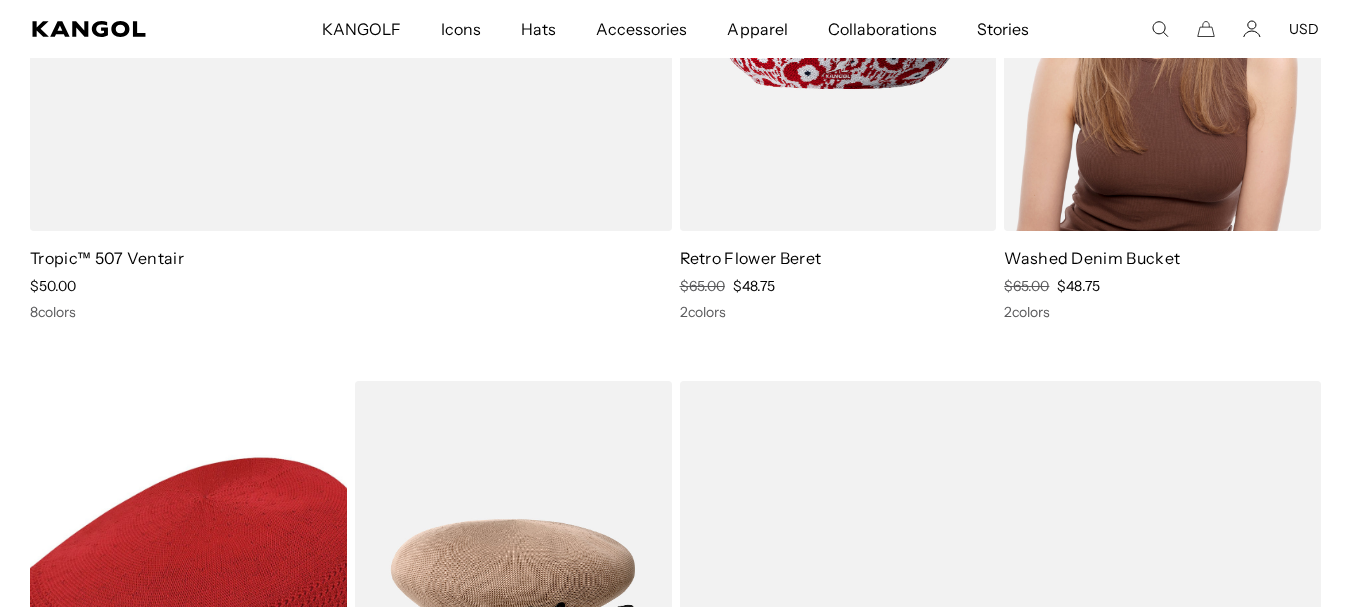 click on "$48.75" at bounding box center (1078, 286) 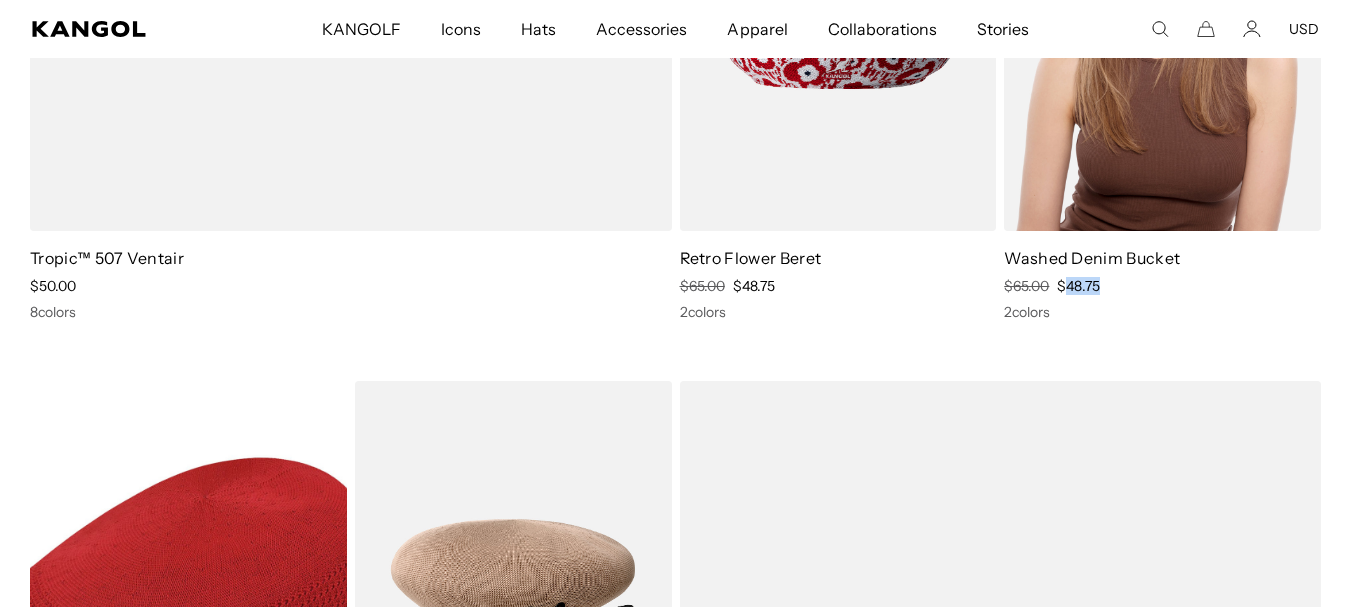 click on "$48.75" at bounding box center (1078, 286) 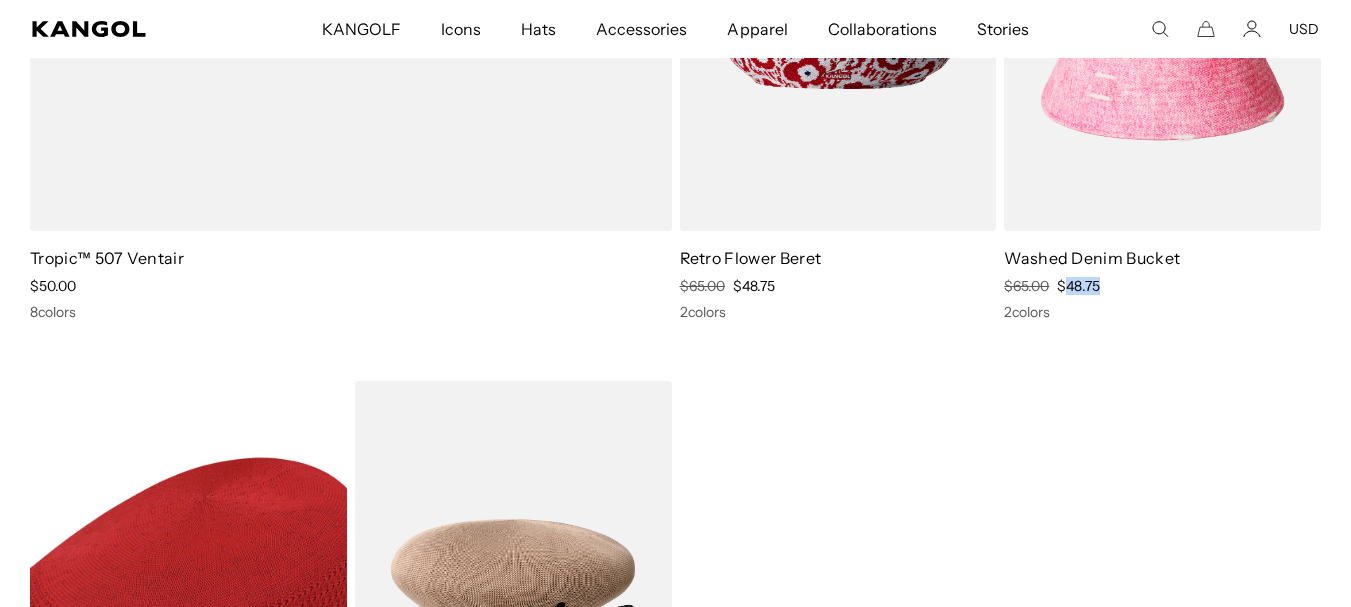 scroll, scrollTop: 3600, scrollLeft: 0, axis: vertical 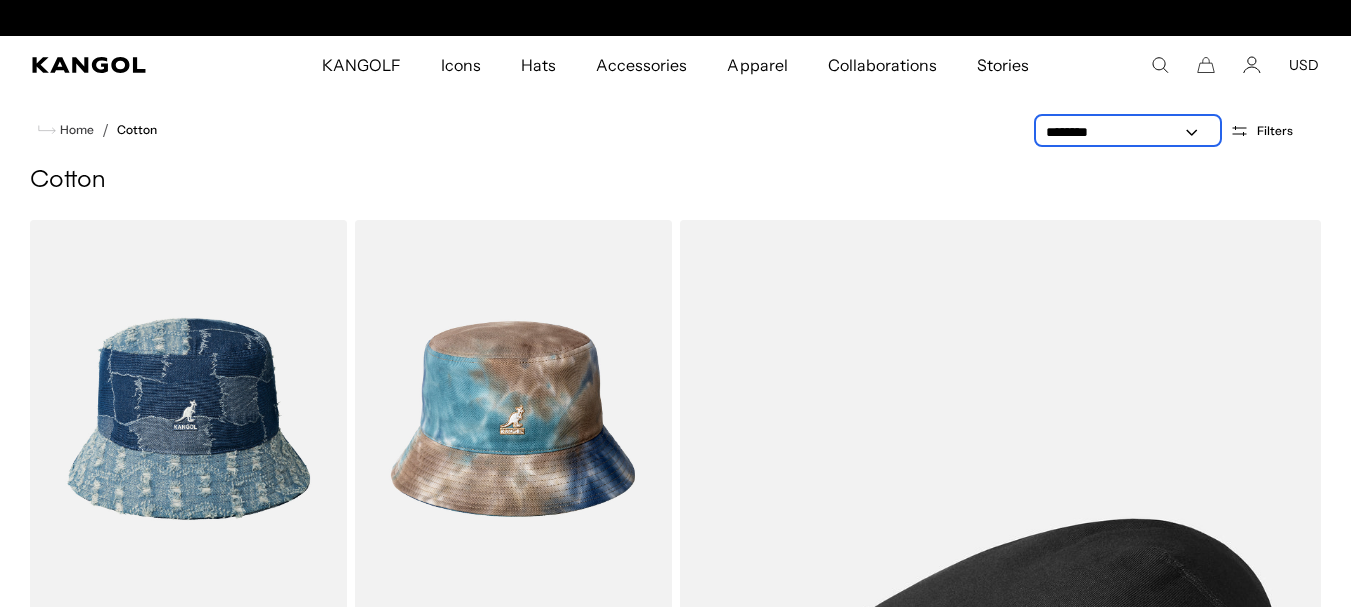click on "**********" at bounding box center [1128, 132] 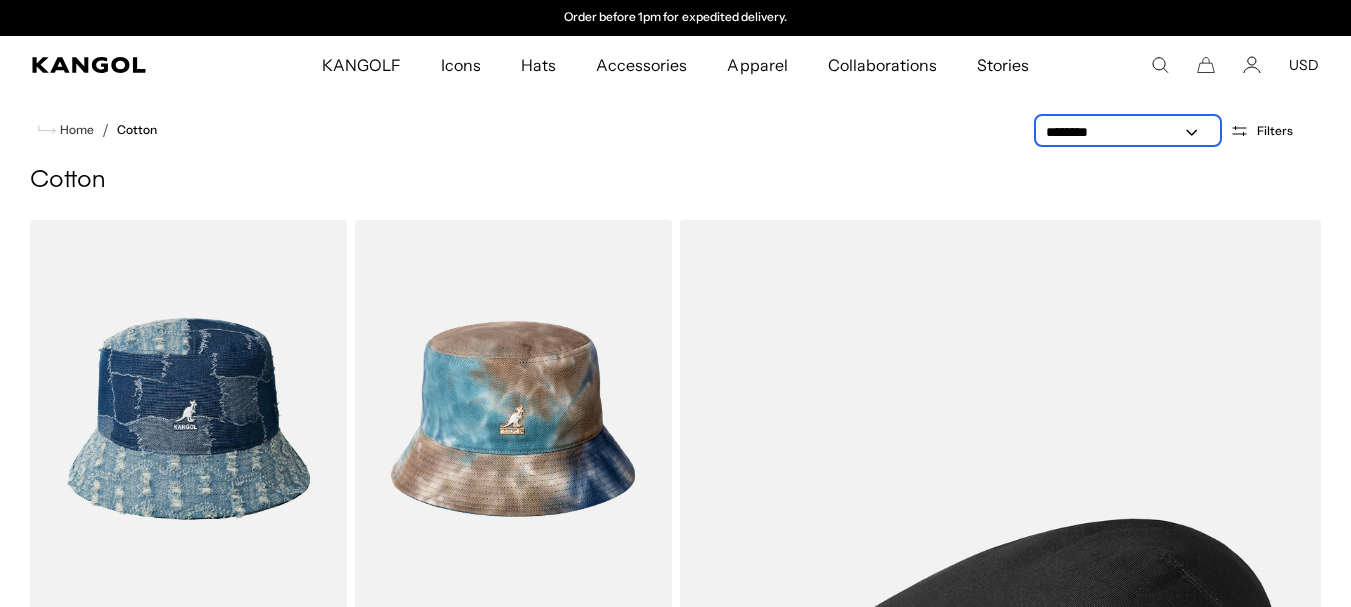 select on "*****" 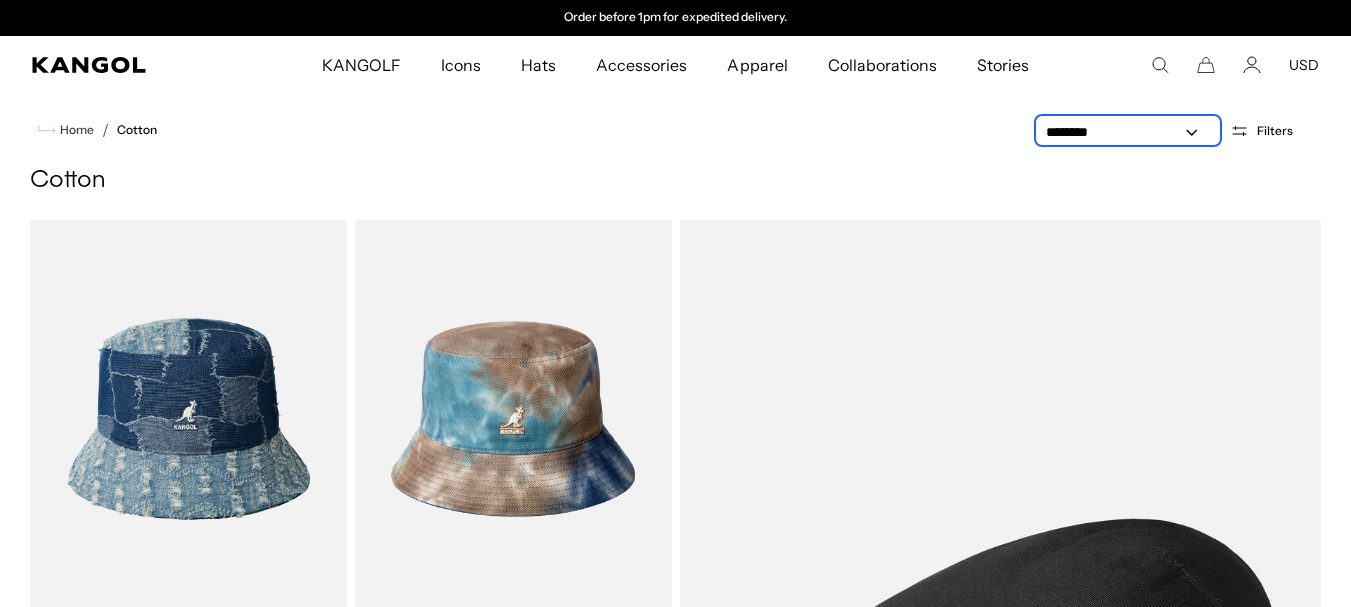 click on "**********" at bounding box center (1128, 132) 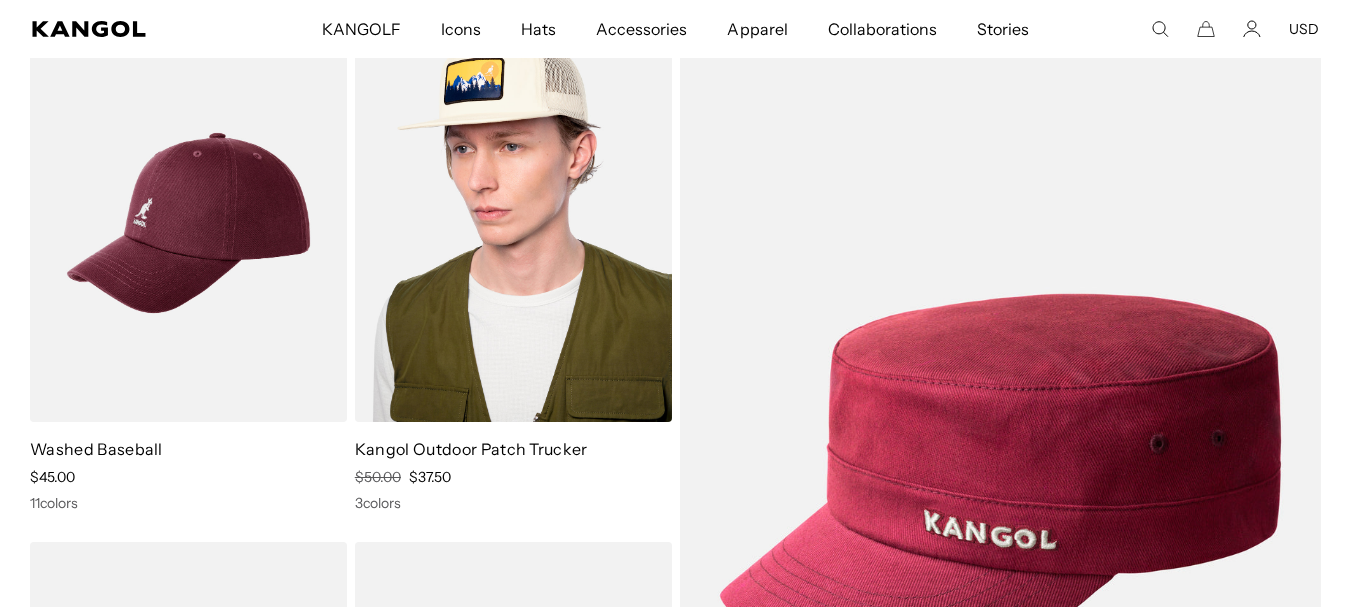 scroll, scrollTop: 400, scrollLeft: 0, axis: vertical 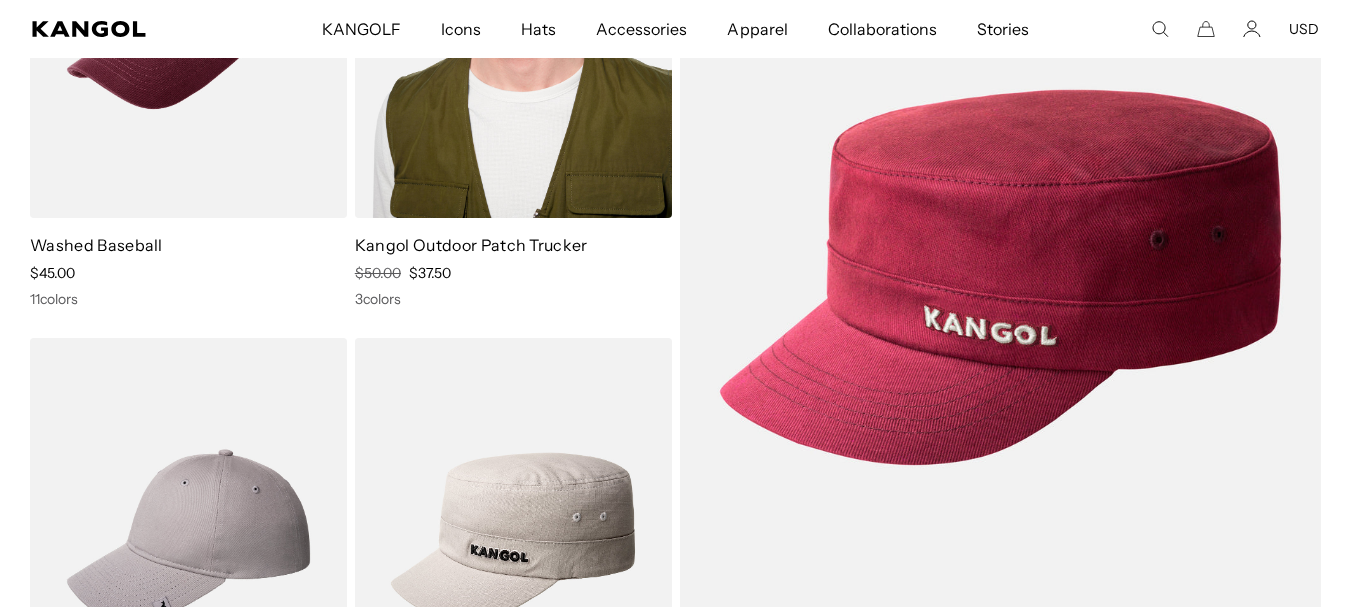 click on "$50.00" at bounding box center (378, 273) 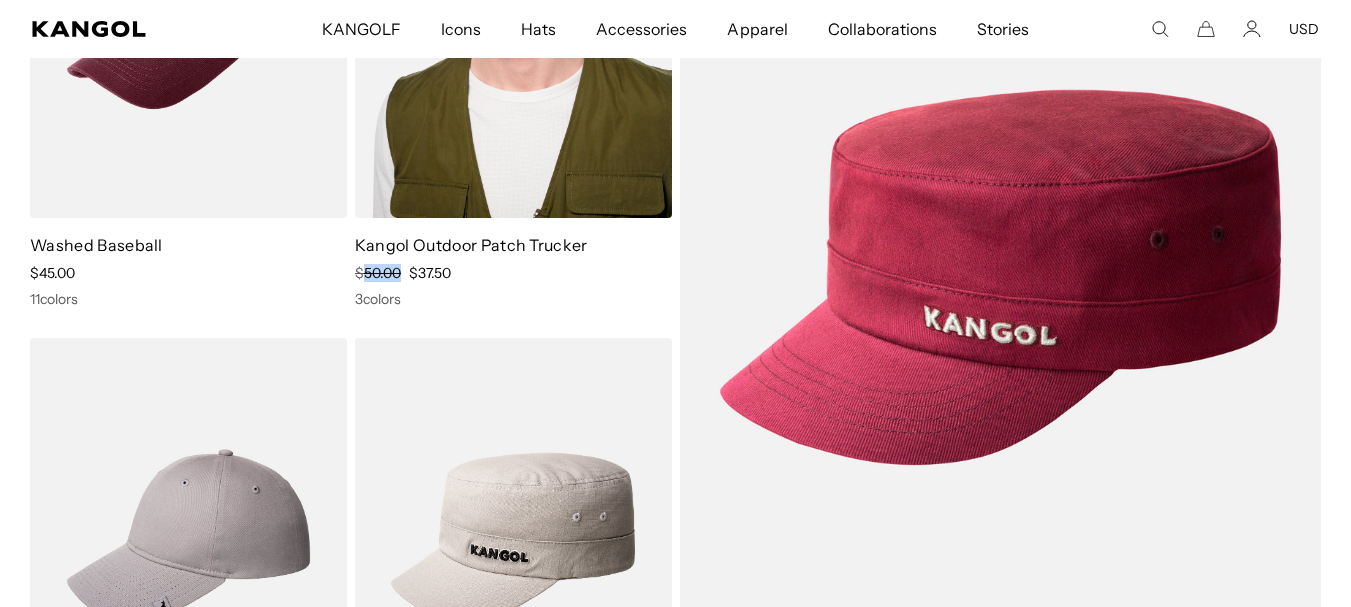 click on "$50.00" at bounding box center (378, 273) 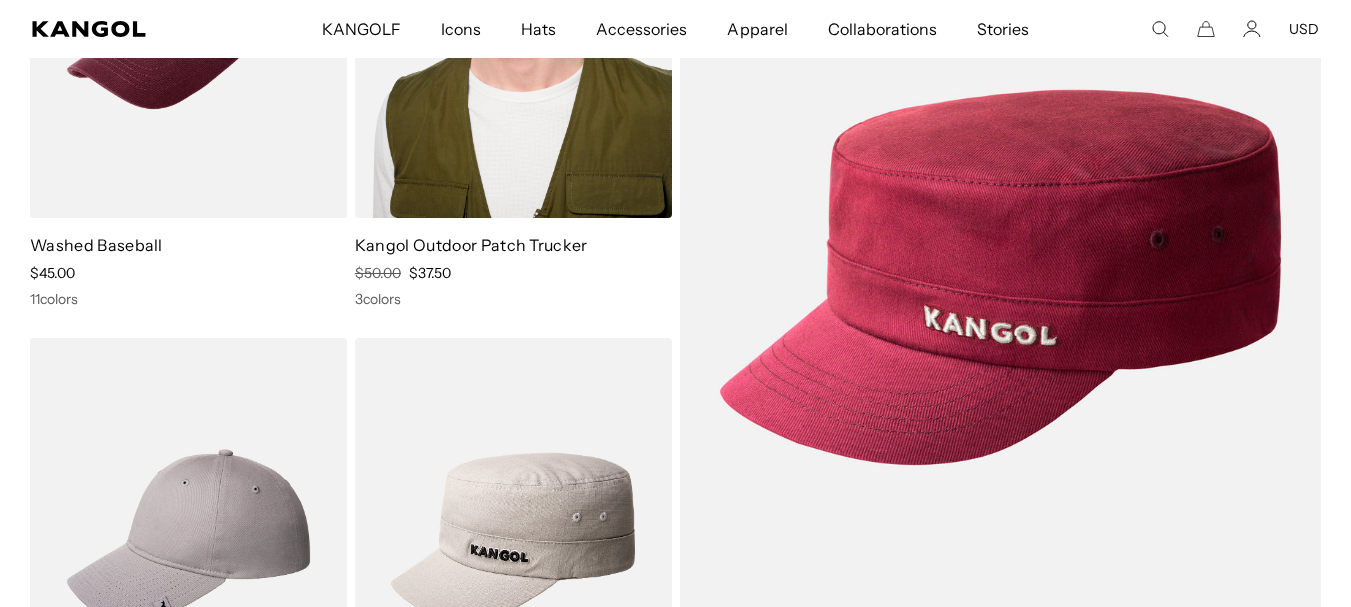 click on "$37.50" at bounding box center (430, 273) 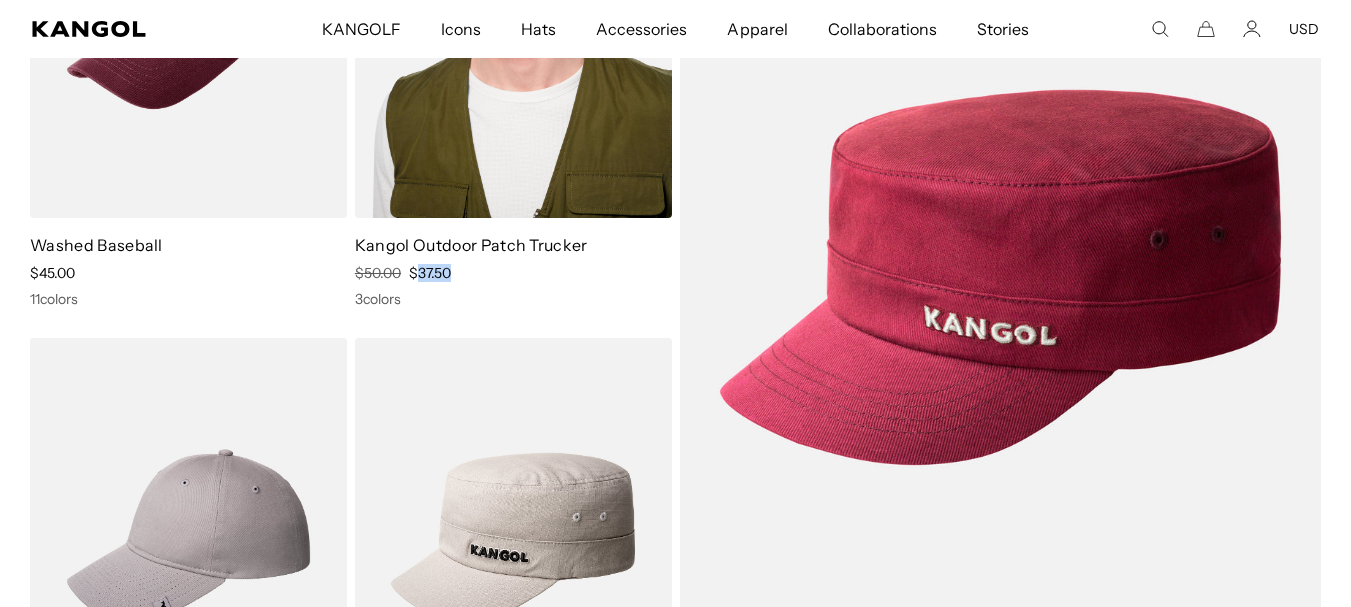 click on "$37.50" at bounding box center [430, 273] 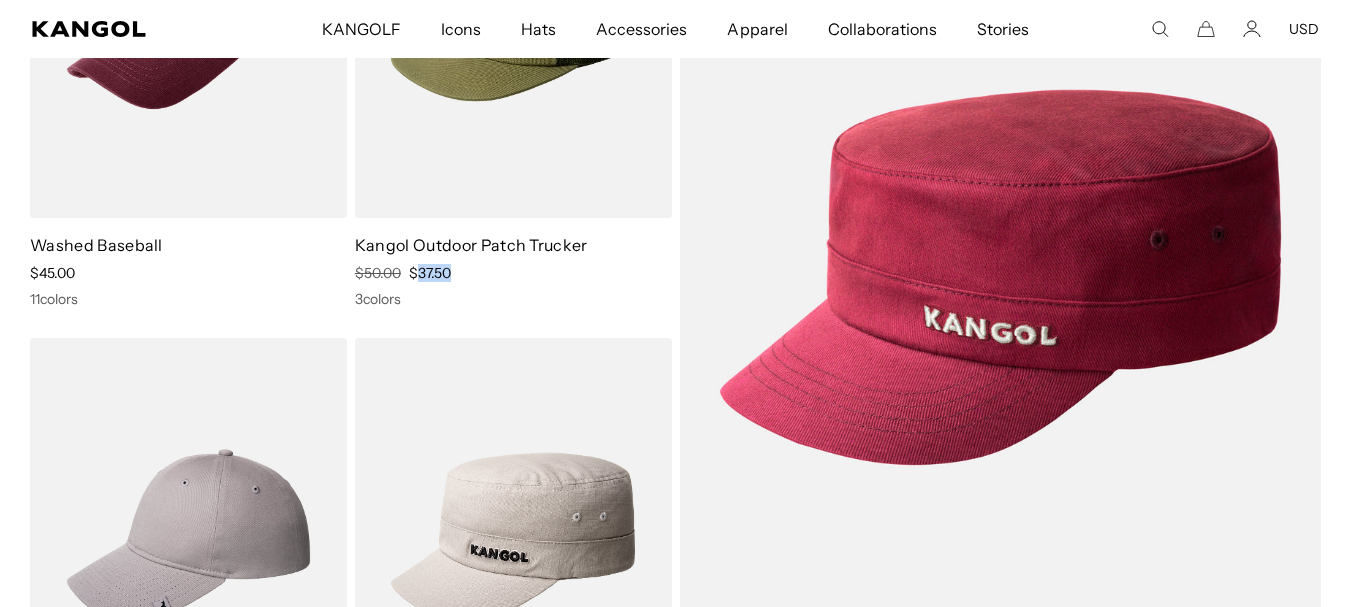 scroll, scrollTop: 0, scrollLeft: 0, axis: both 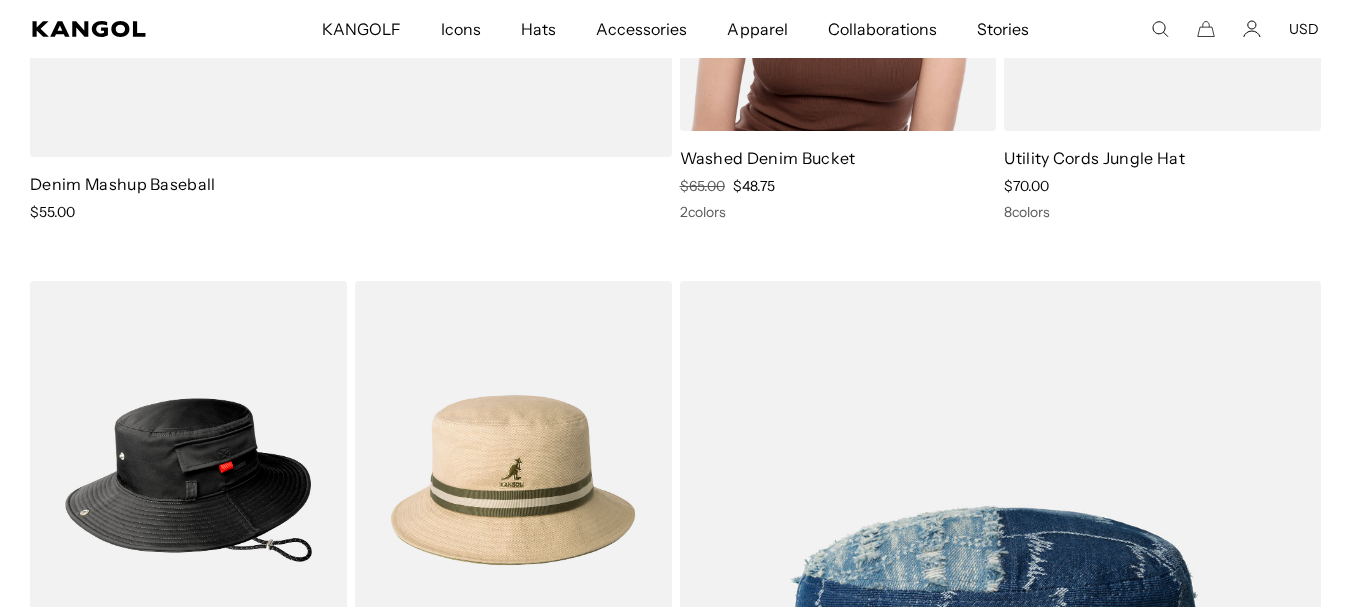 click on "$48.75" at bounding box center [754, 186] 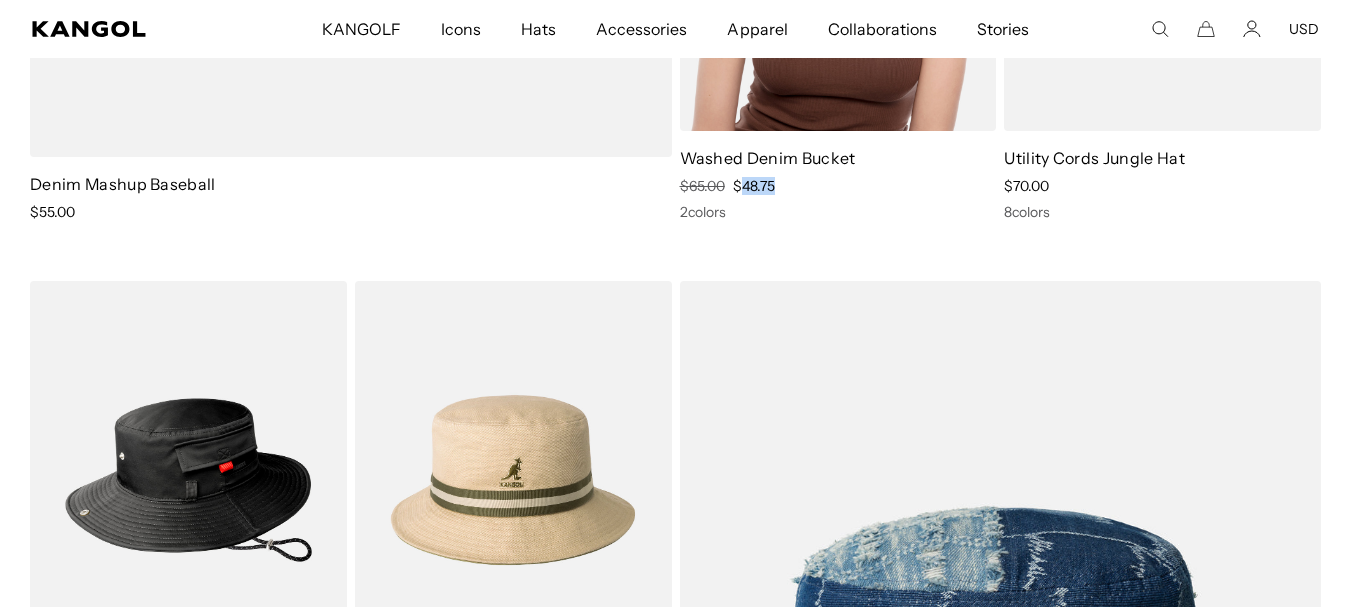 click on "$48.75" at bounding box center [754, 186] 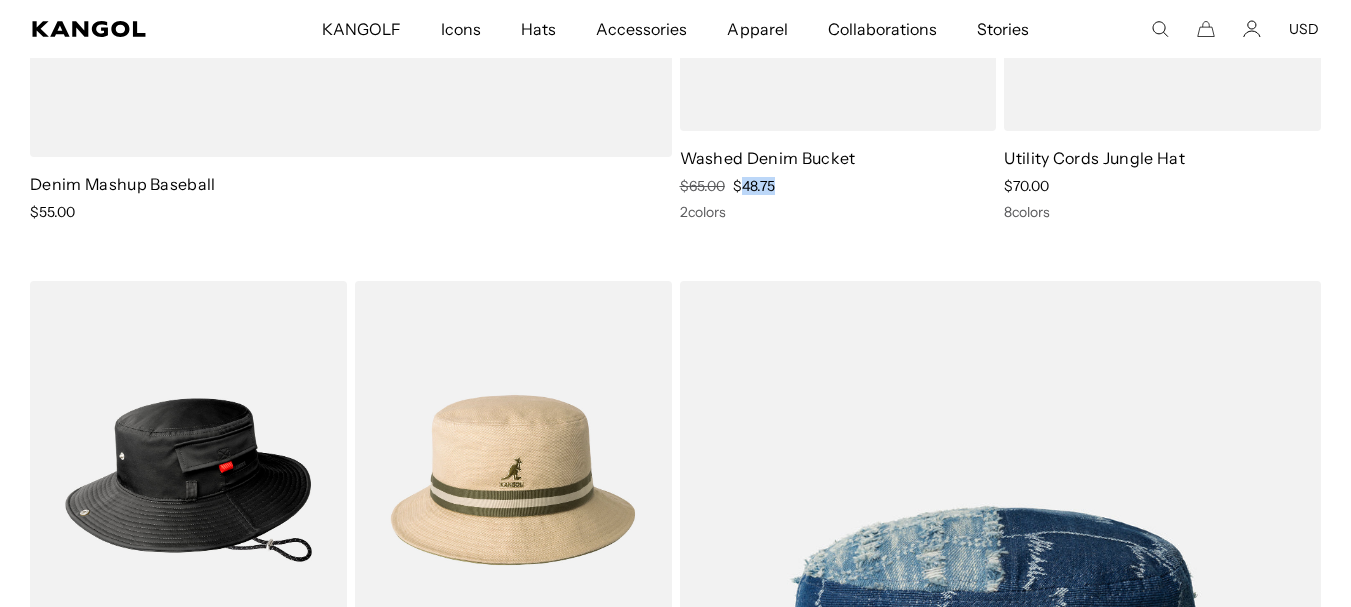 scroll, scrollTop: 0, scrollLeft: 412, axis: horizontal 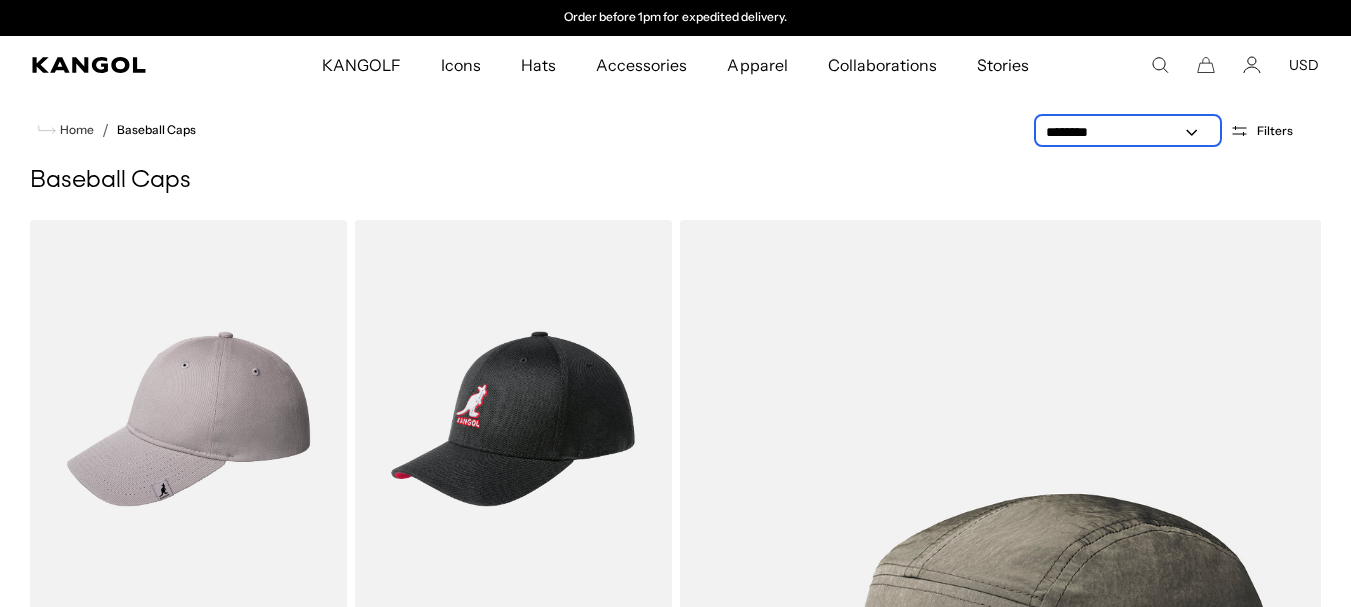click on "**********" at bounding box center (1128, 132) 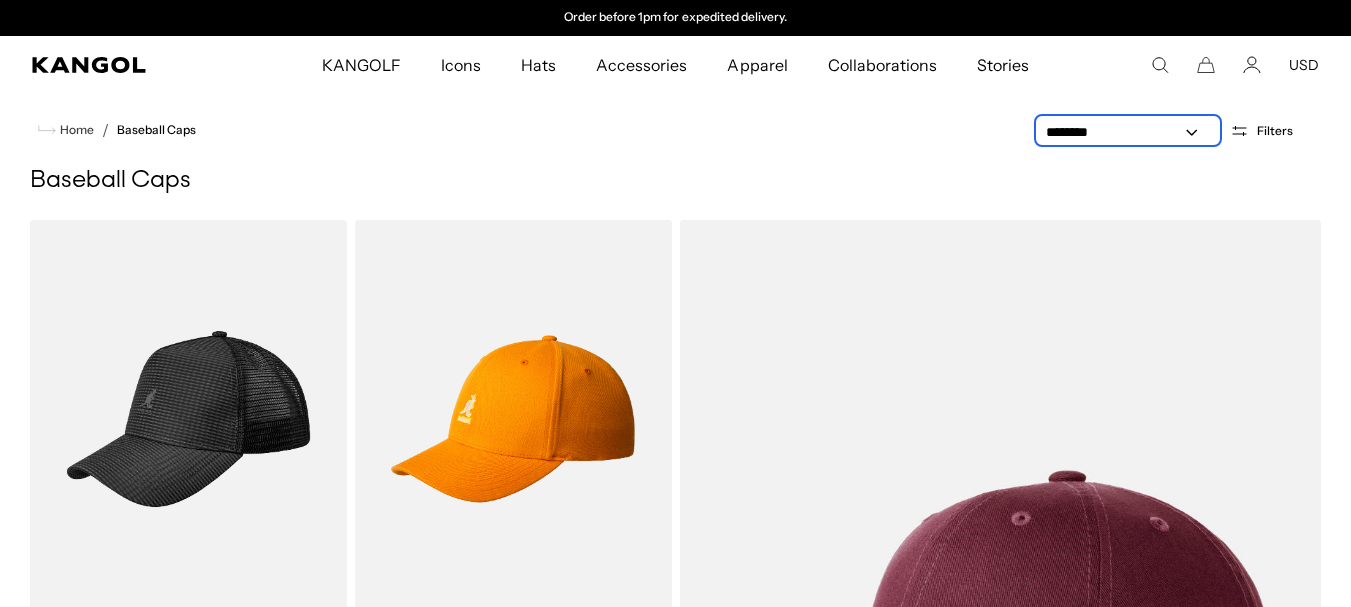scroll, scrollTop: 500, scrollLeft: 0, axis: vertical 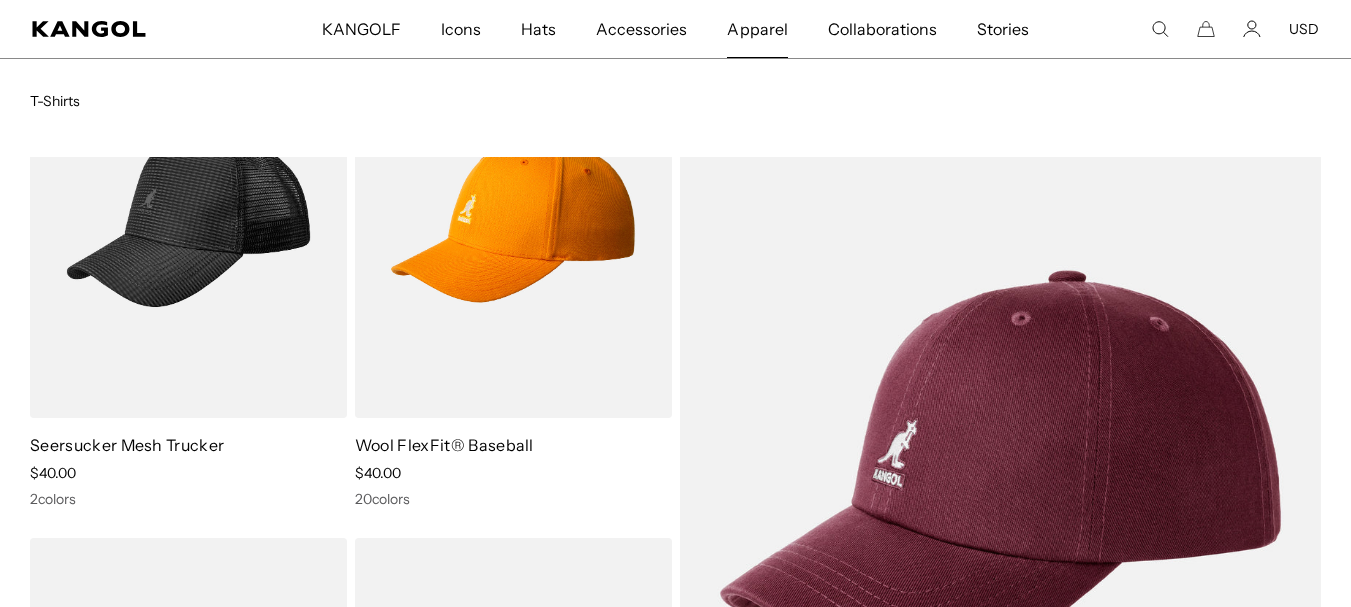 click on "Apparel" at bounding box center [757, 29] 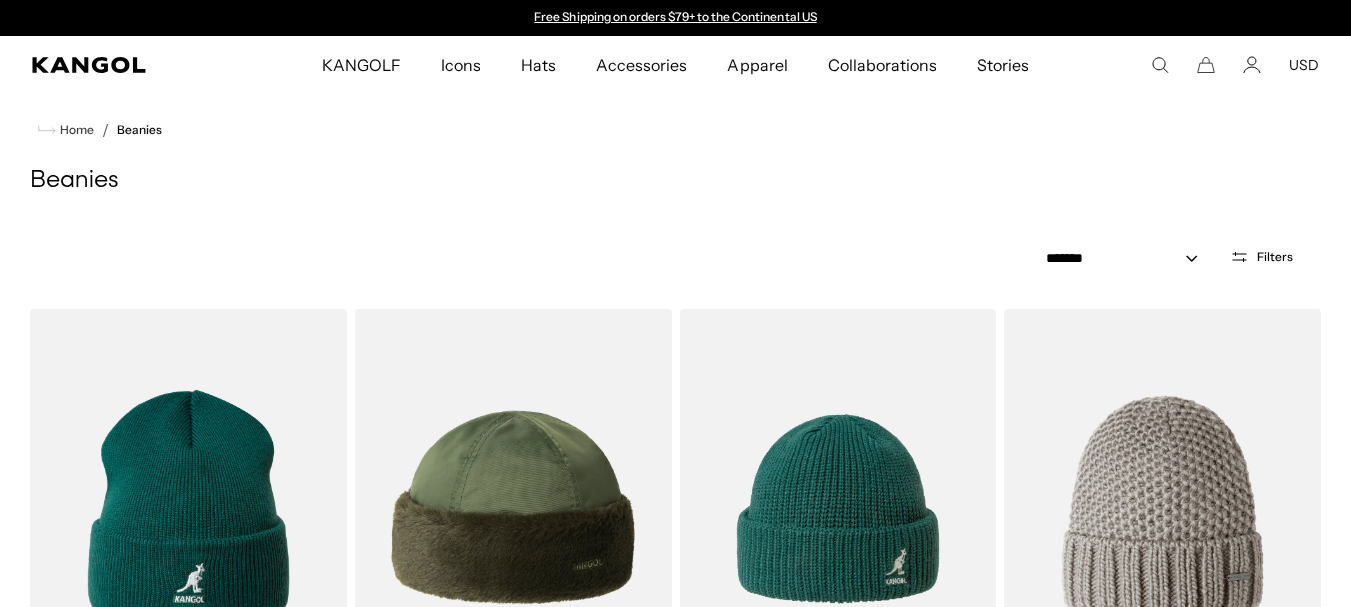 scroll, scrollTop: 0, scrollLeft: 0, axis: both 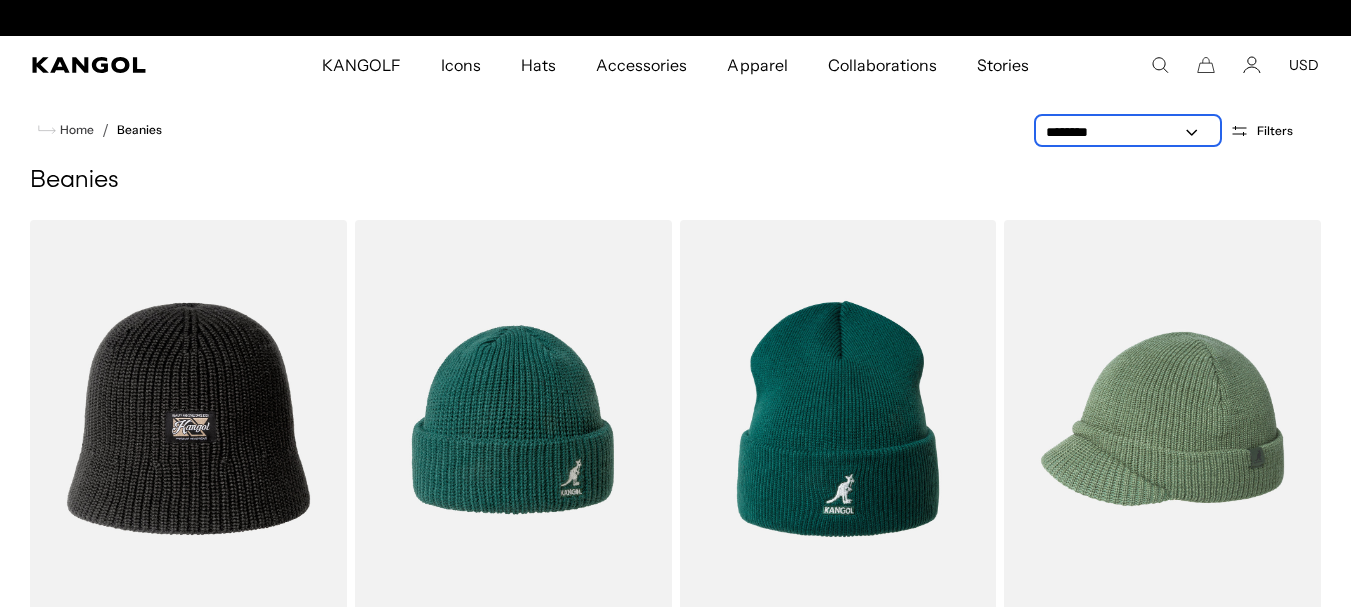 click on "**********" at bounding box center [1128, 132] 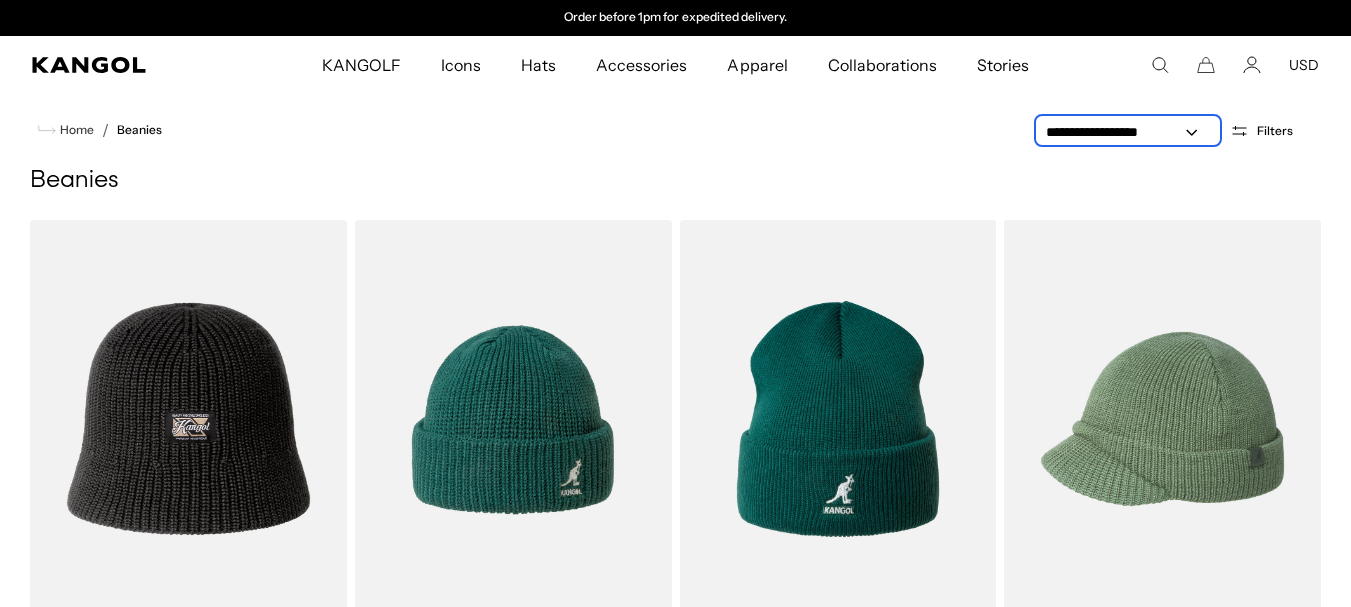 click on "**********" at bounding box center (1128, 132) 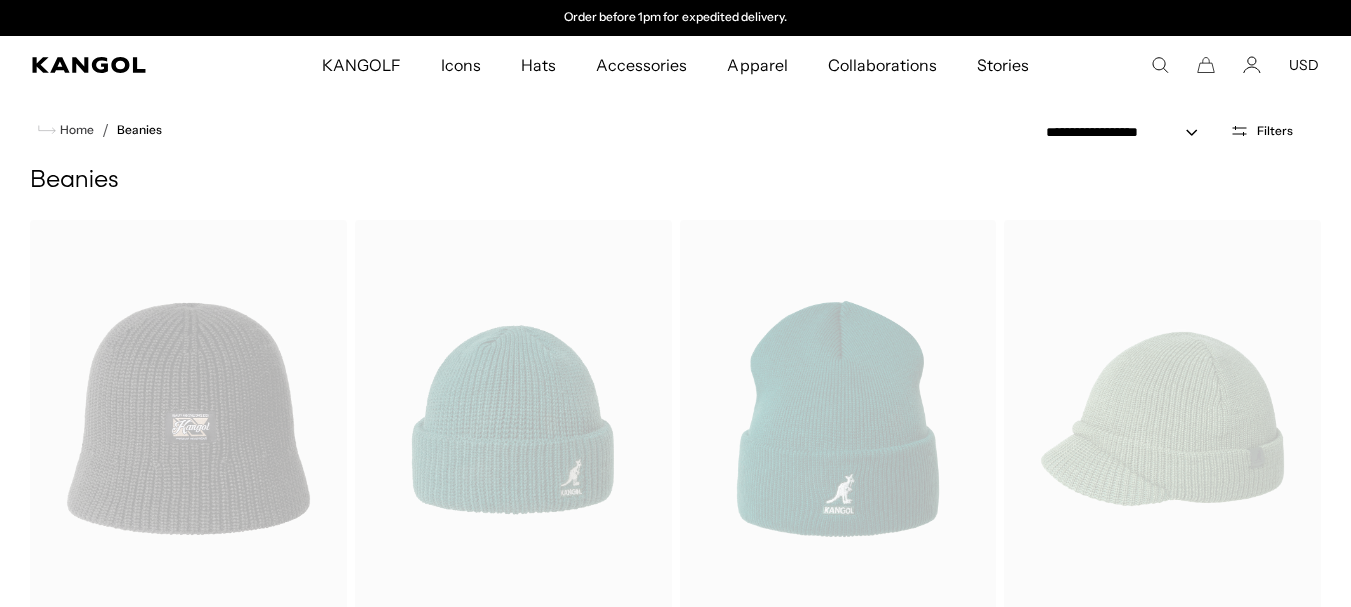 click on "**********" at bounding box center [1179, 130] 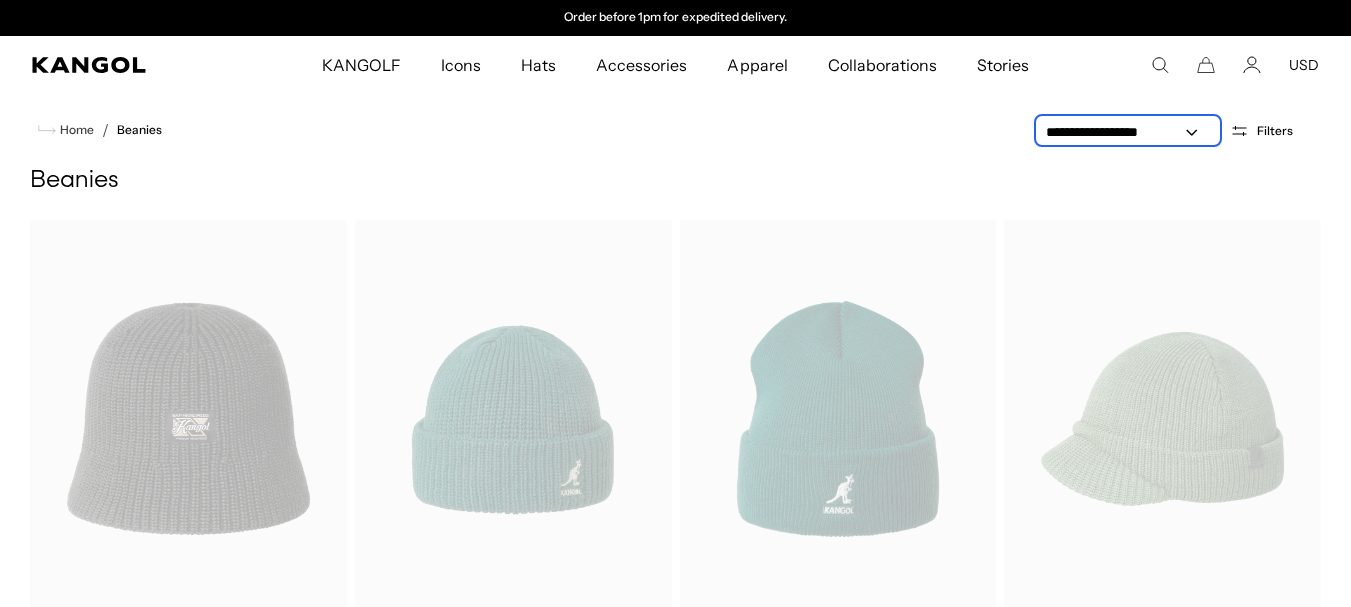 click on "**********" at bounding box center (1128, 132) 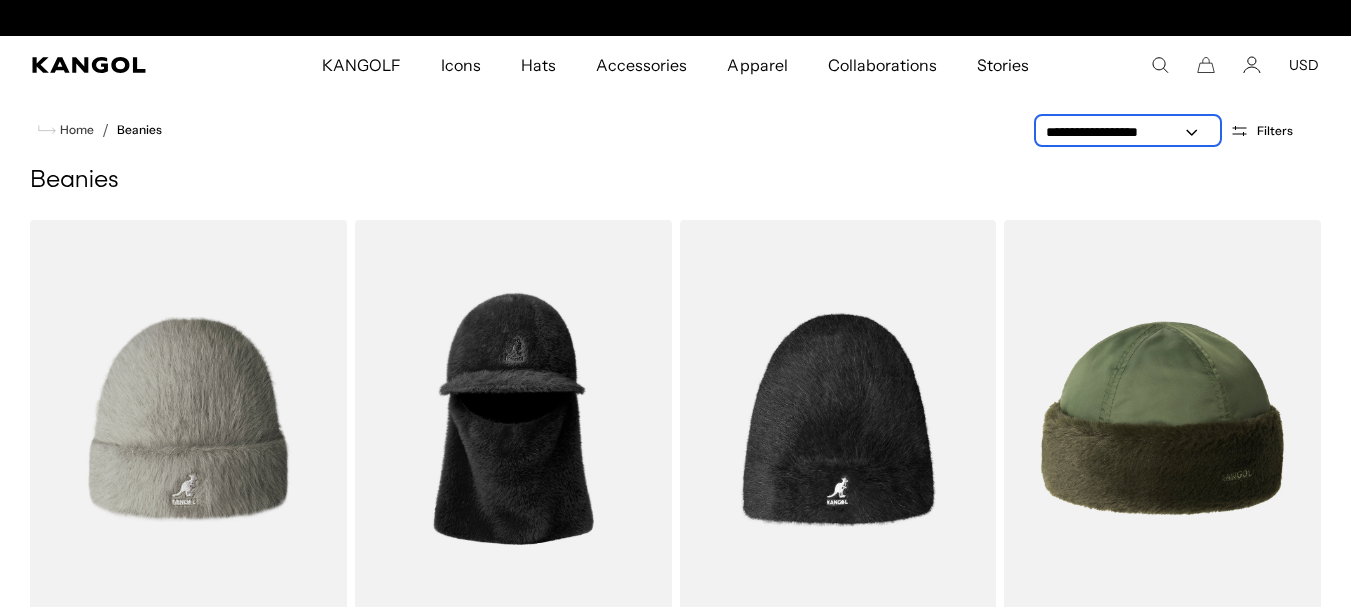 scroll, scrollTop: 0, scrollLeft: 0, axis: both 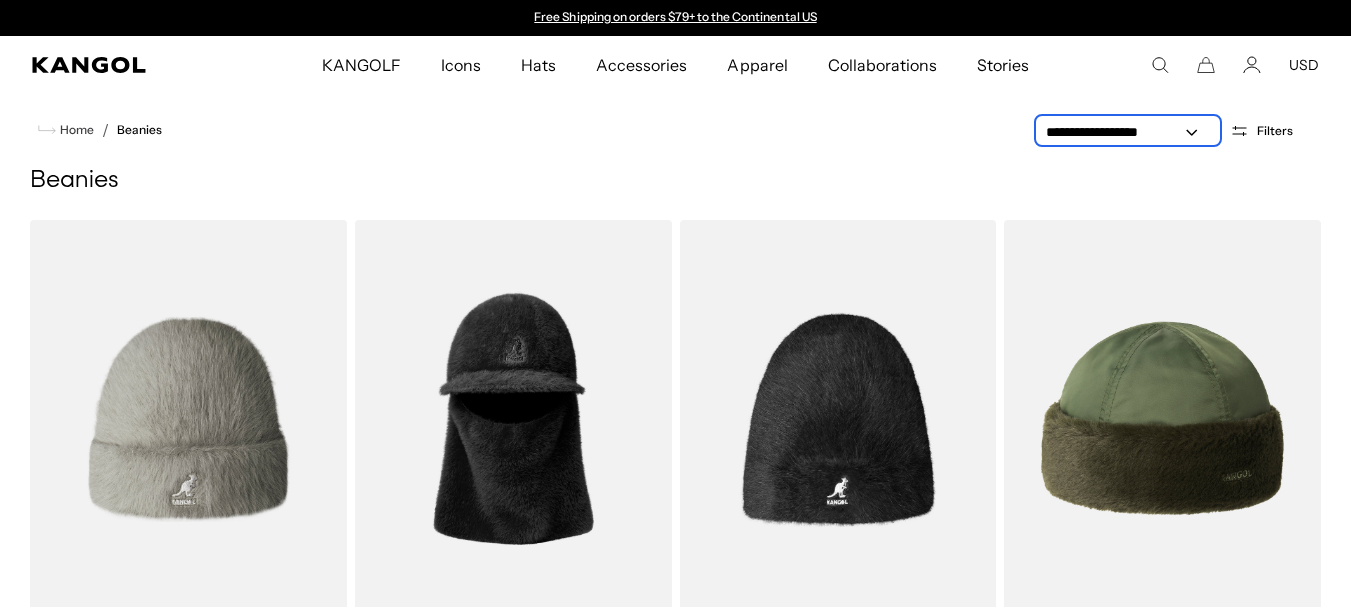select on "*****" 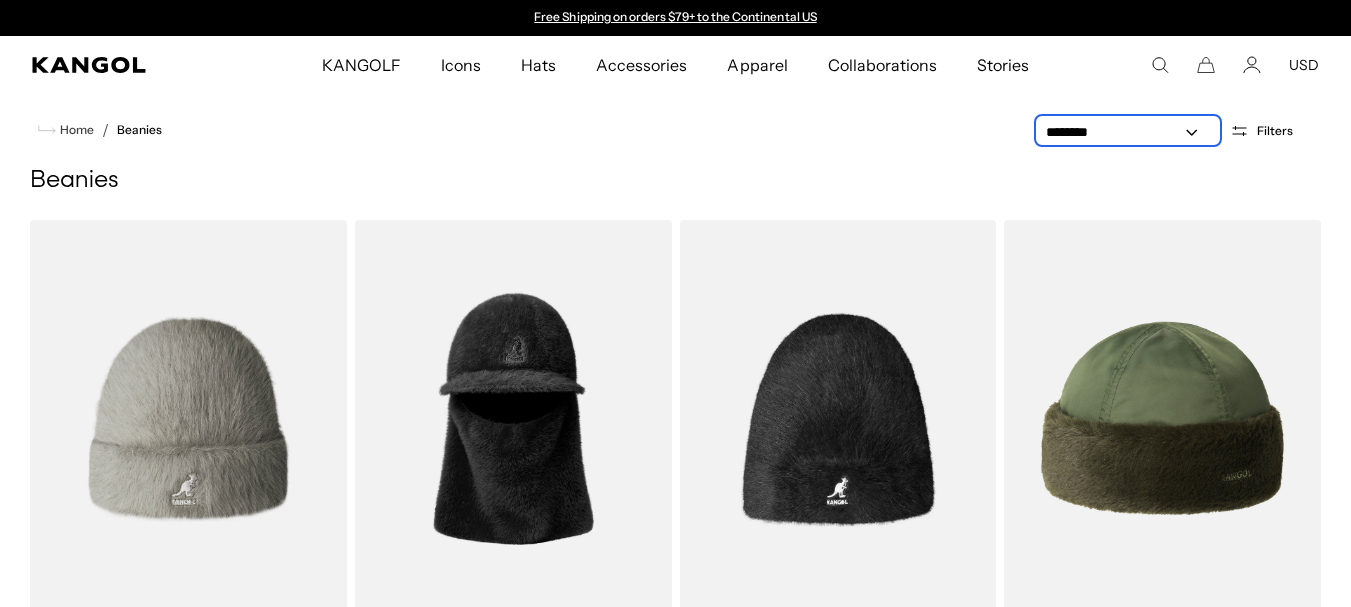 click on "**********" at bounding box center (1128, 132) 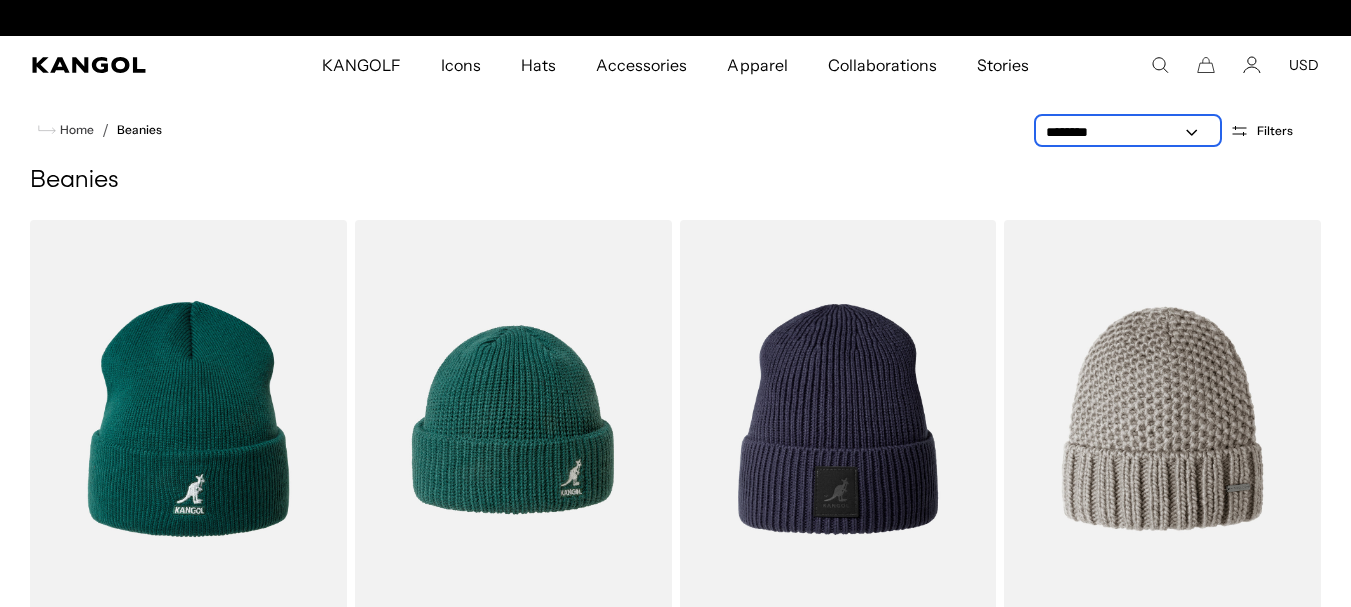 scroll, scrollTop: 0, scrollLeft: 412, axis: horizontal 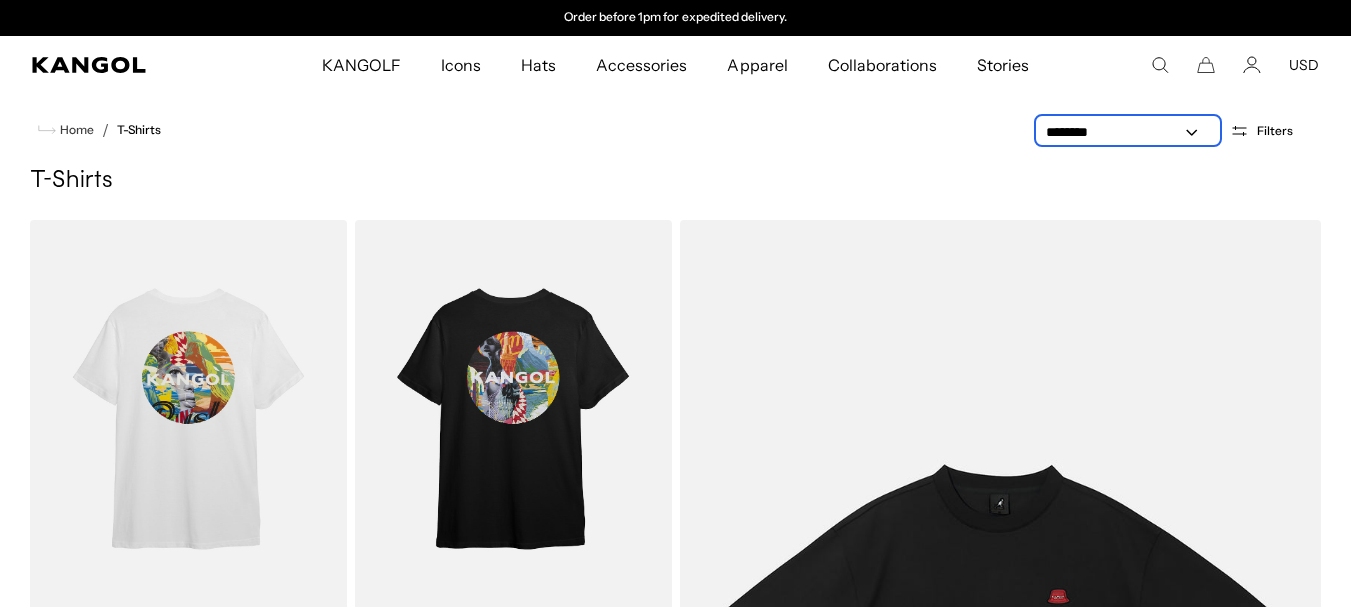 click on "**********" at bounding box center (1128, 132) 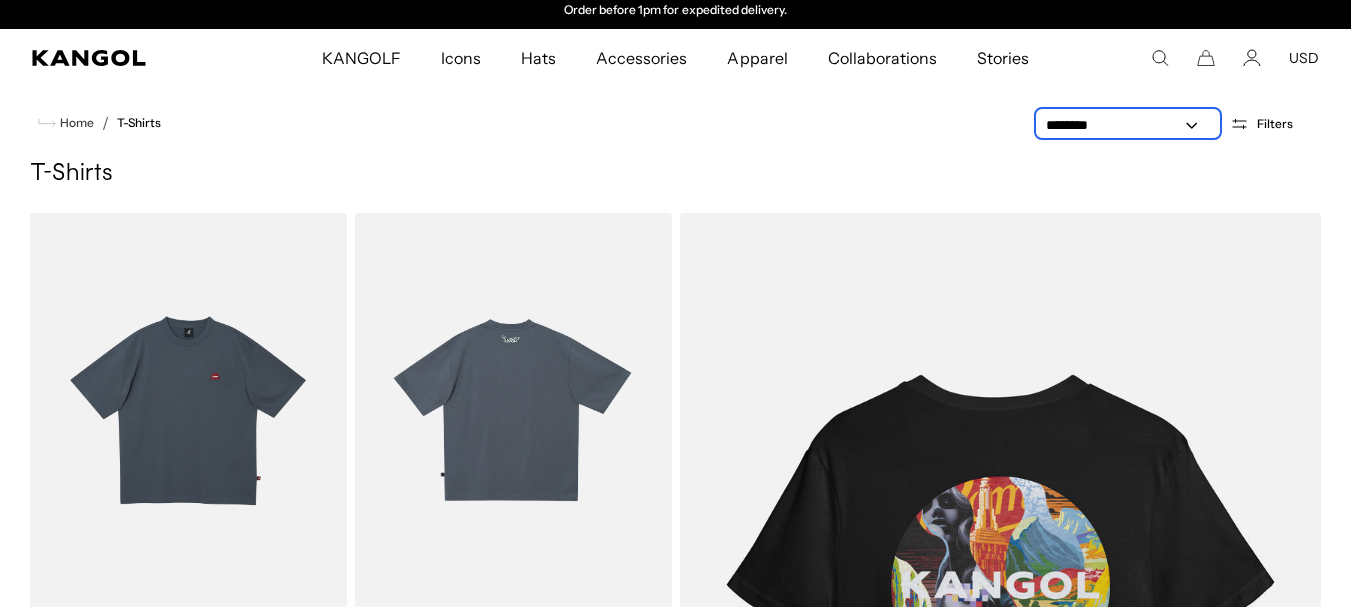 scroll, scrollTop: 400, scrollLeft: 0, axis: vertical 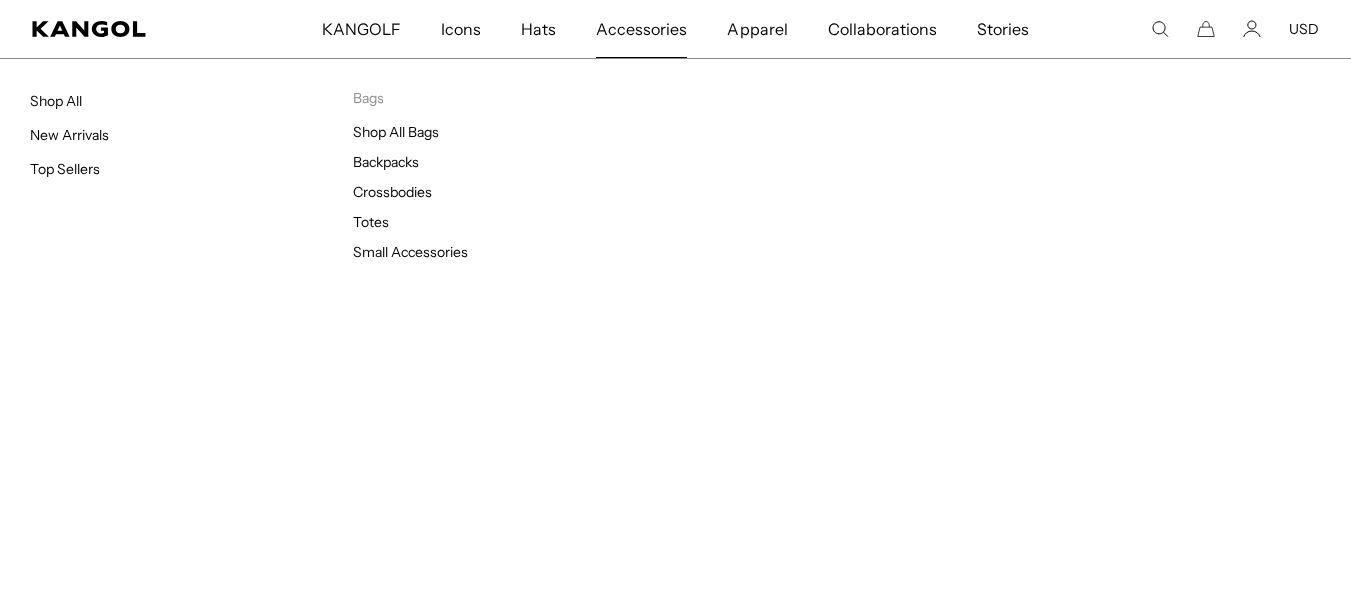 click on "Accessories" at bounding box center (641, 29) 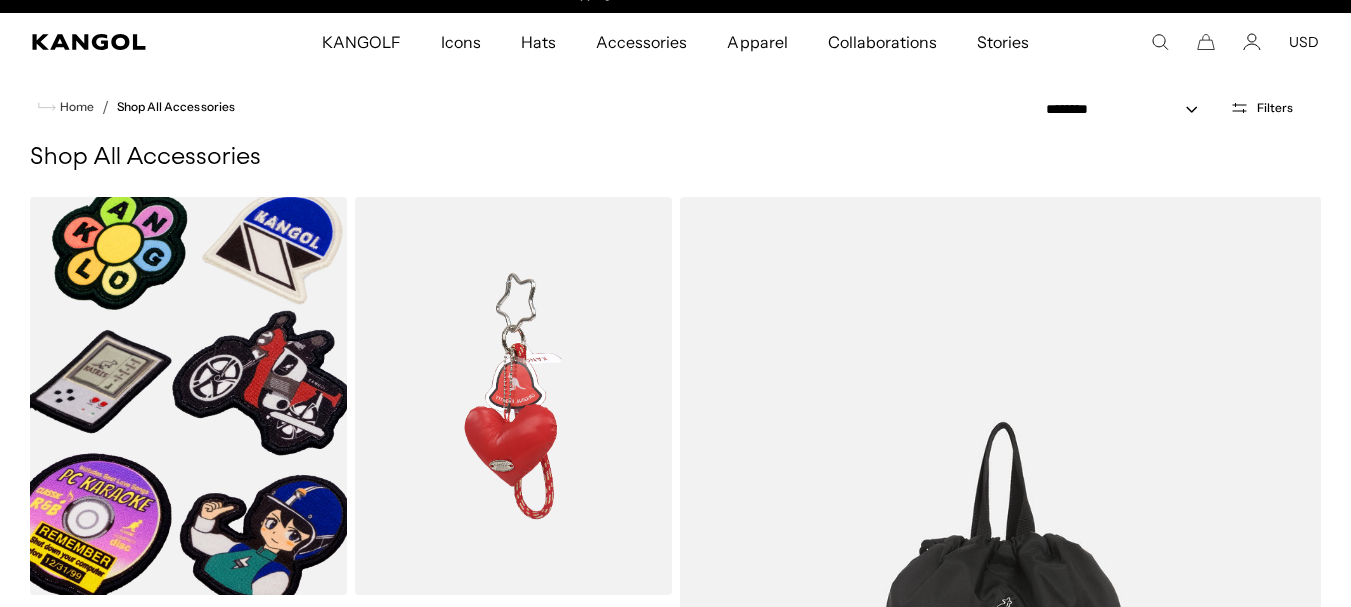 scroll, scrollTop: 0, scrollLeft: 0, axis: both 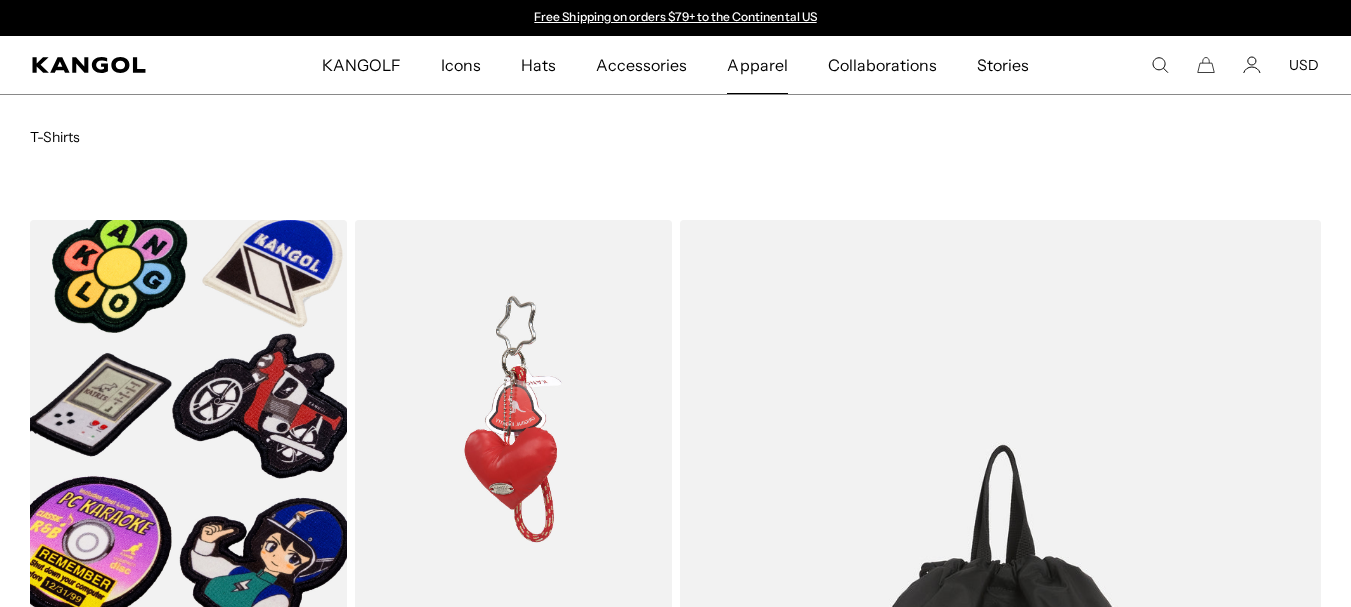 click on "Apparel" at bounding box center [757, 65] 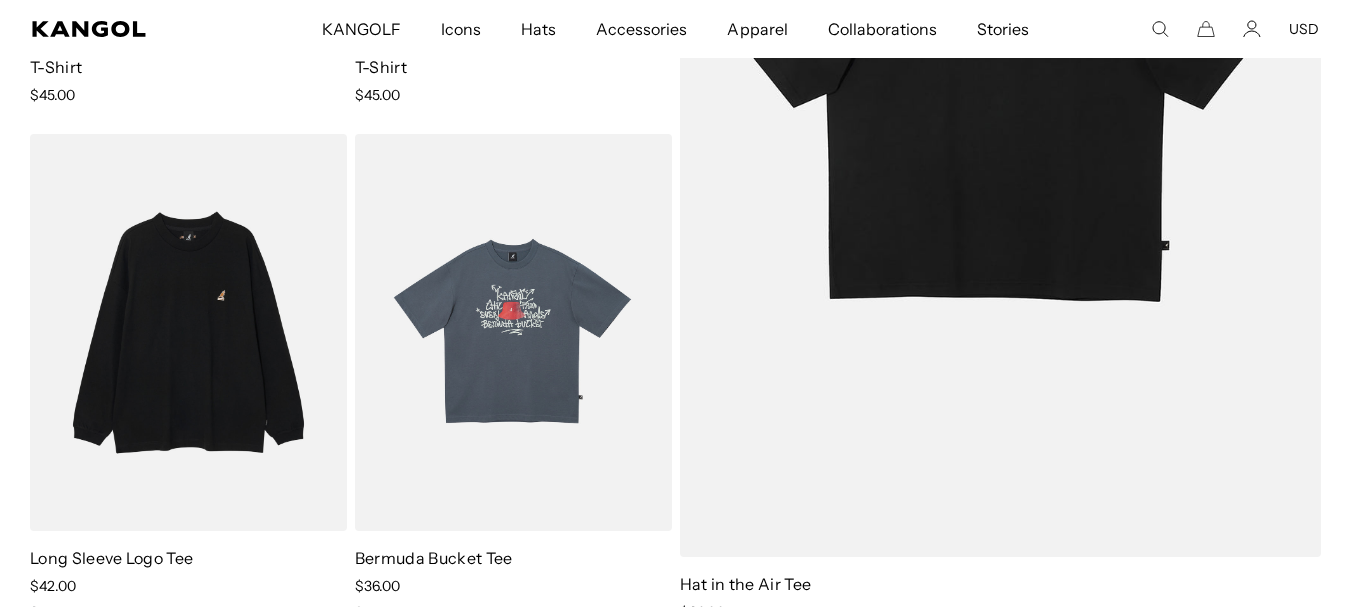 scroll, scrollTop: 300, scrollLeft: 0, axis: vertical 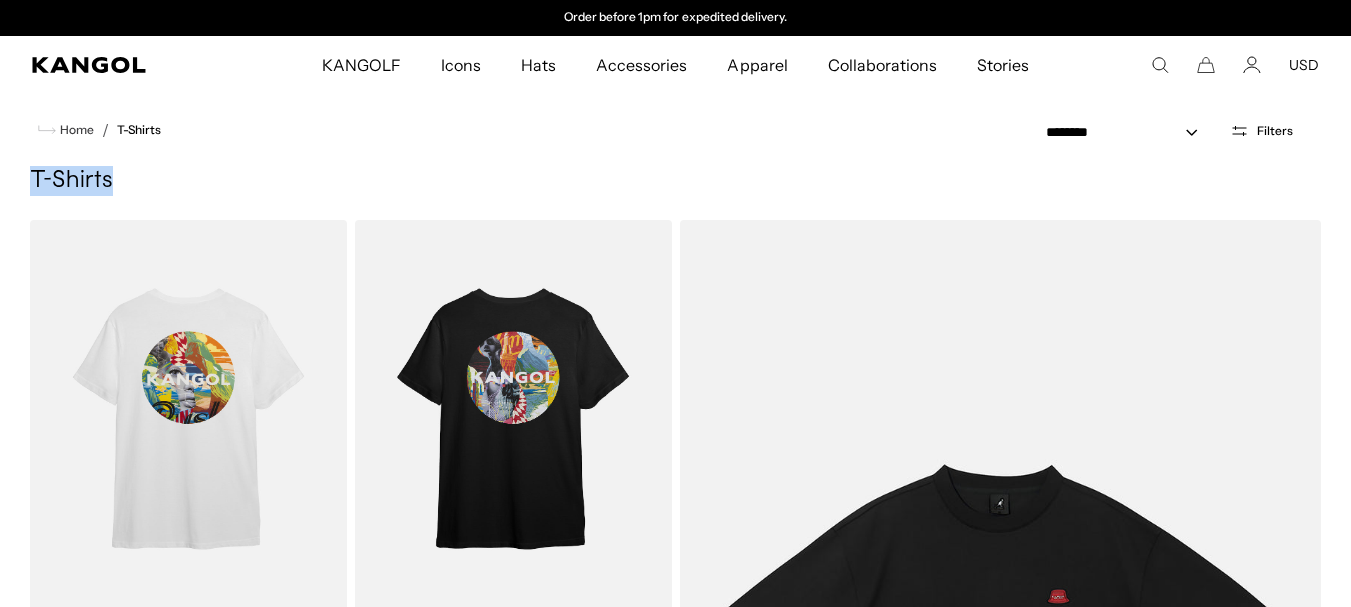 drag, startPoint x: 31, startPoint y: 183, endPoint x: 115, endPoint y: 183, distance: 84 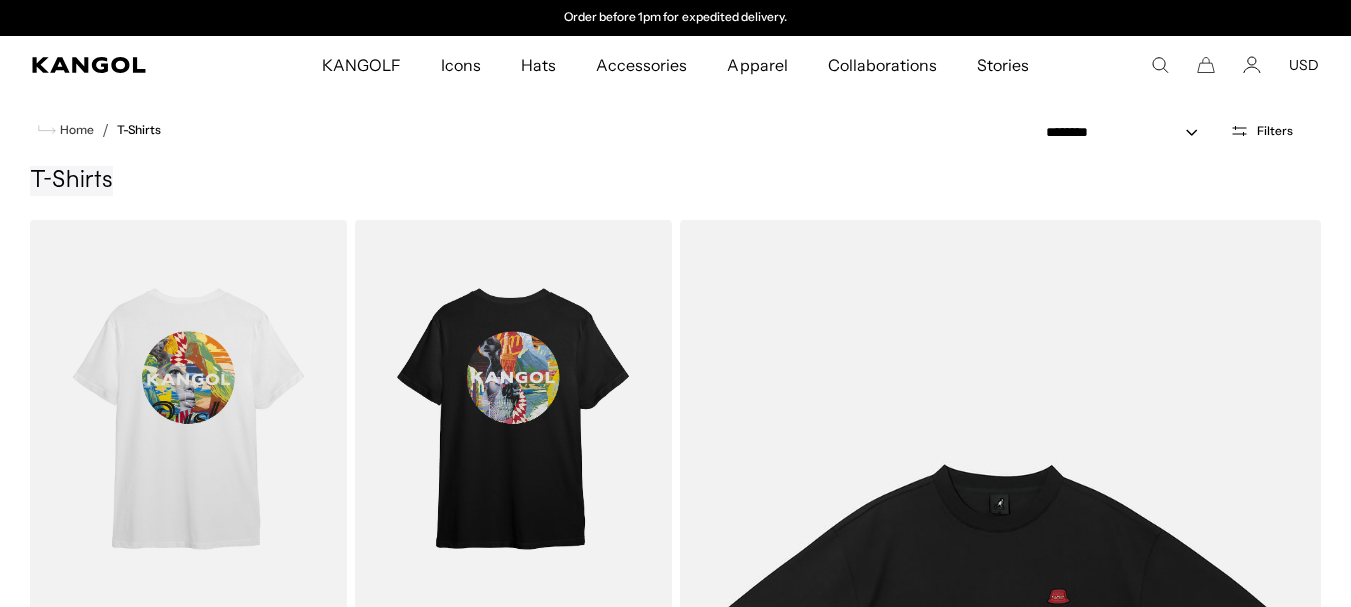 scroll, scrollTop: 0, scrollLeft: 0, axis: both 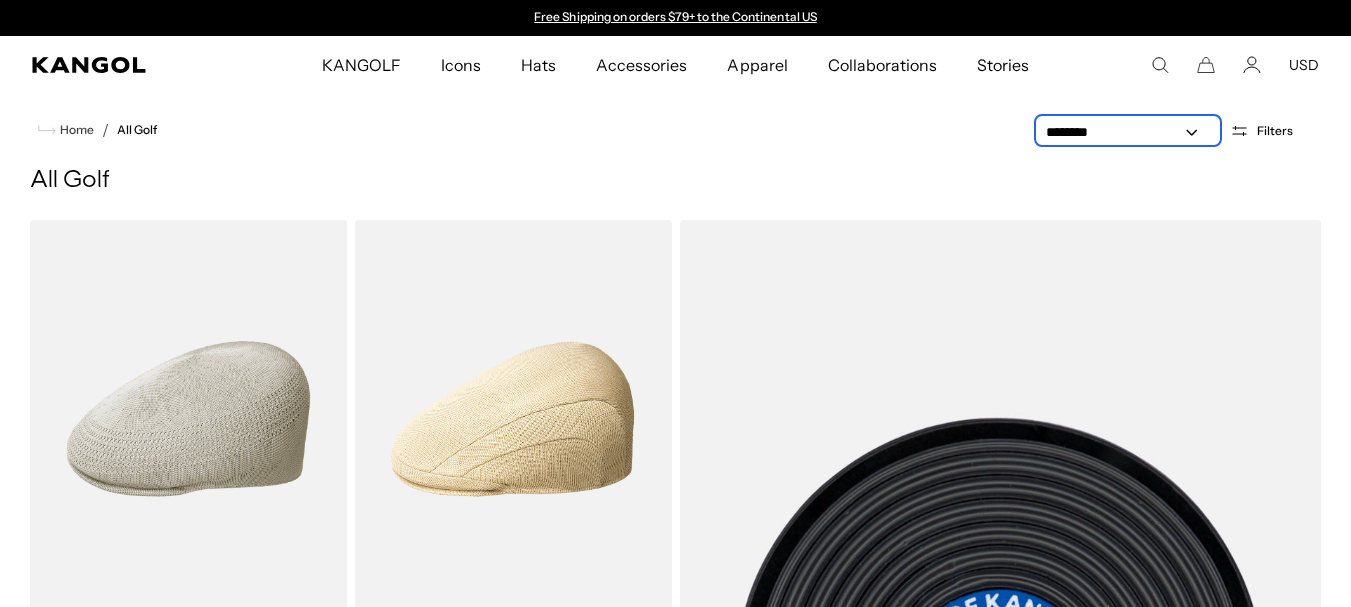 click on "**********" at bounding box center [1128, 132] 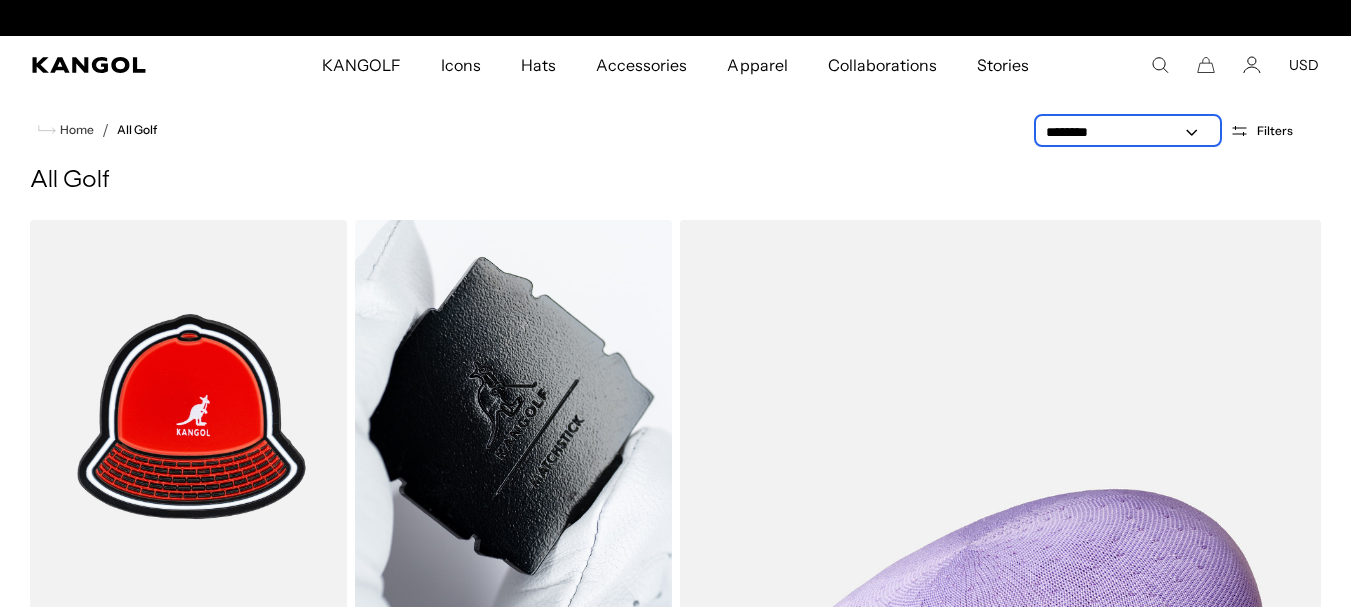 scroll, scrollTop: 0, scrollLeft: 412, axis: horizontal 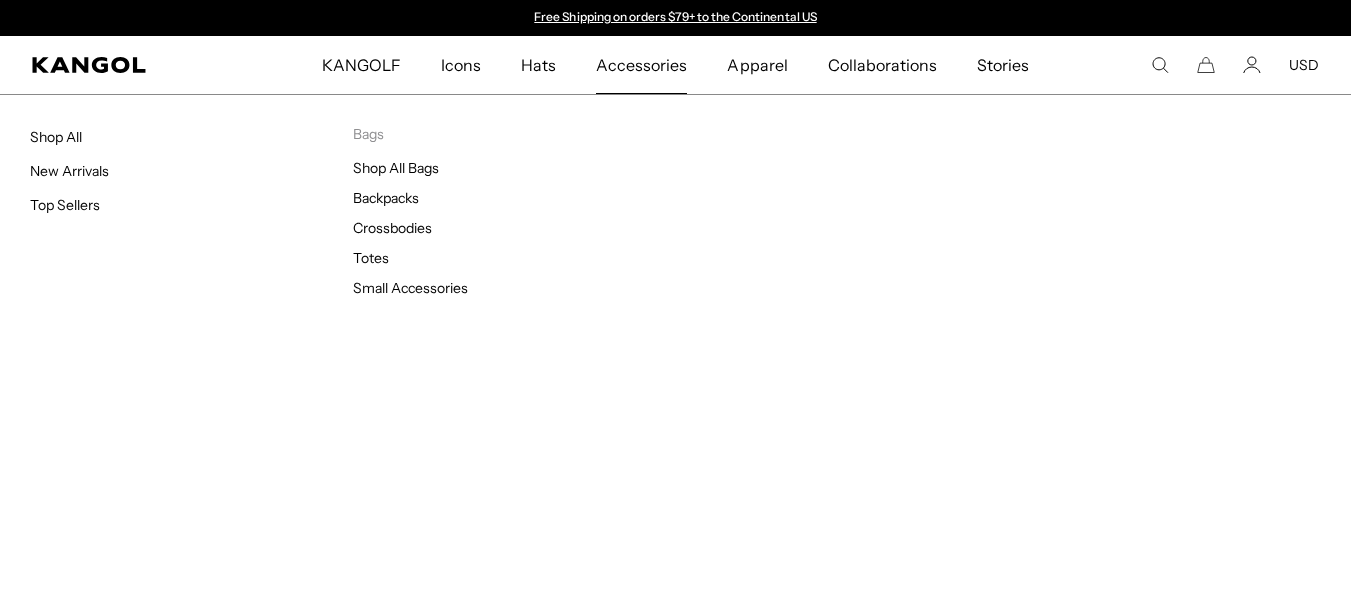 click on "Accessories" at bounding box center [641, 65] 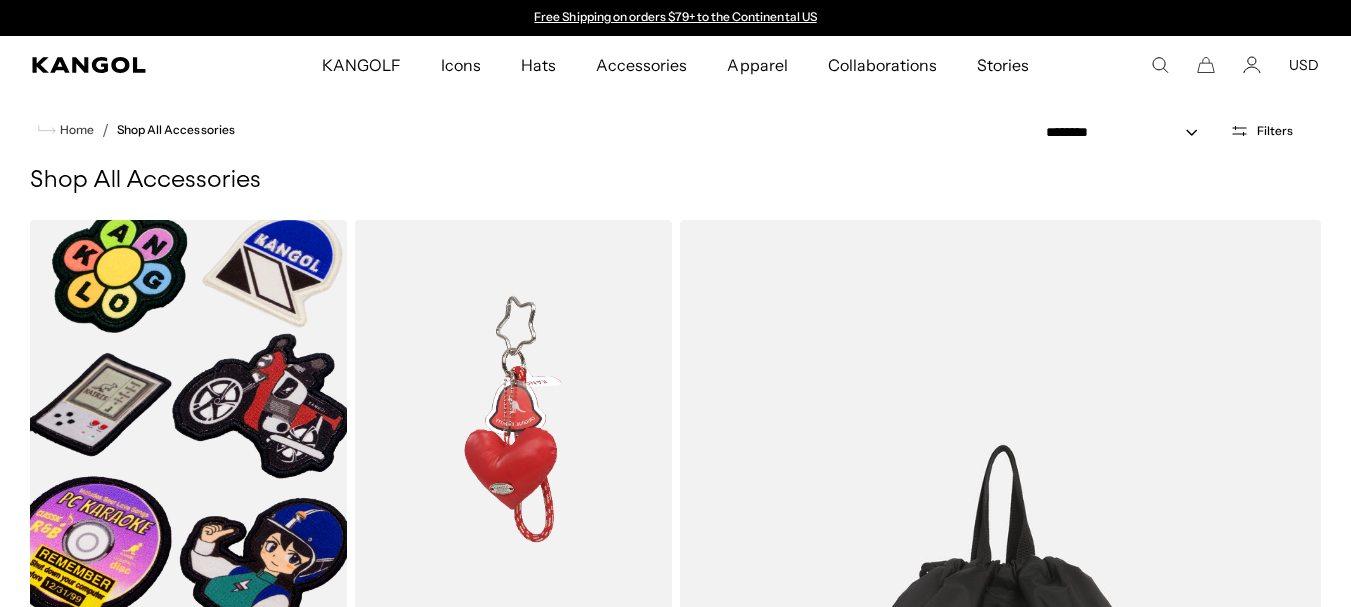 scroll, scrollTop: 0, scrollLeft: 0, axis: both 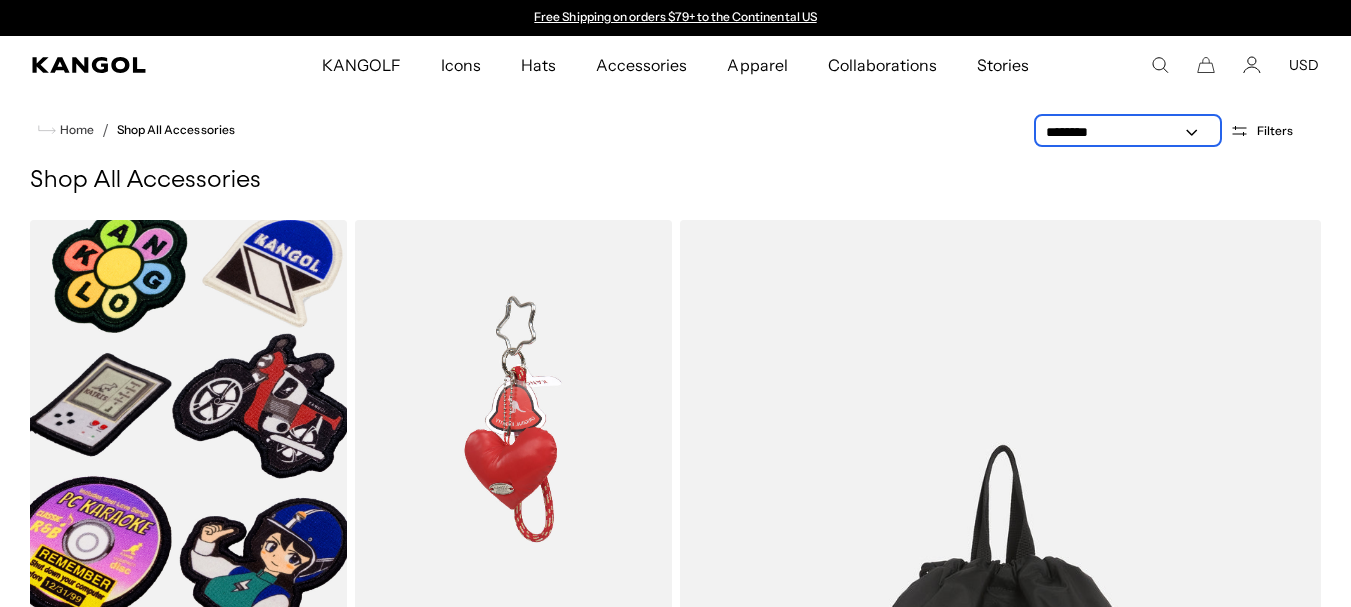 click on "**********" at bounding box center [1128, 132] 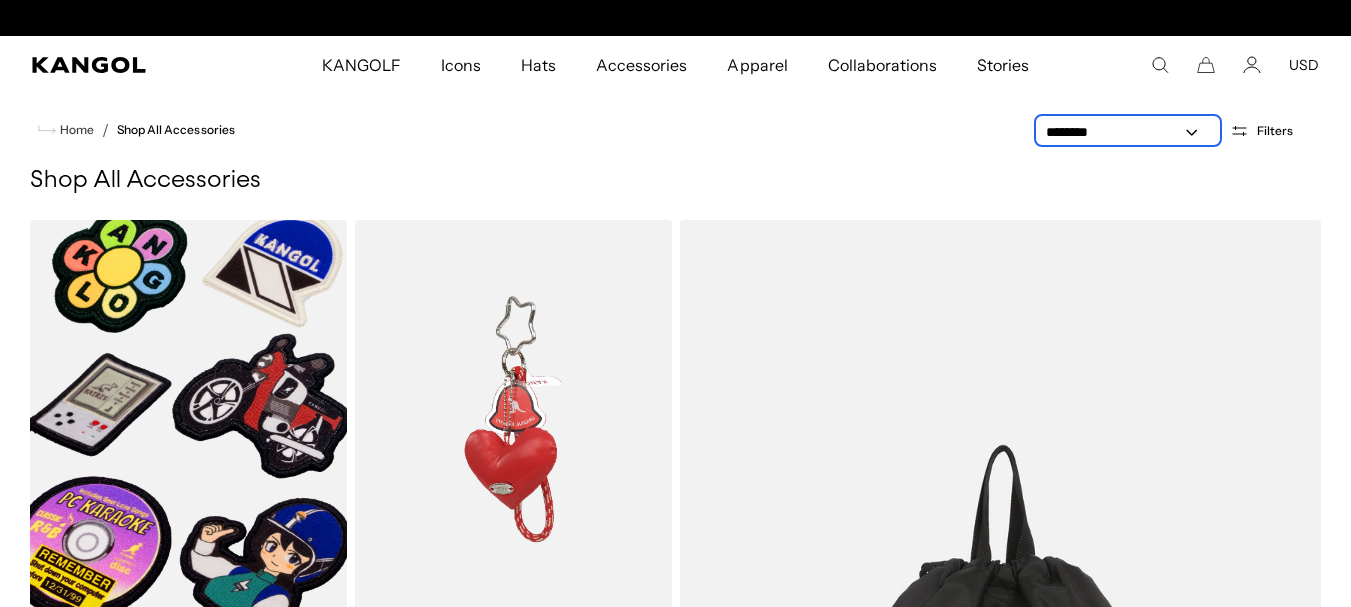 select on "*****" 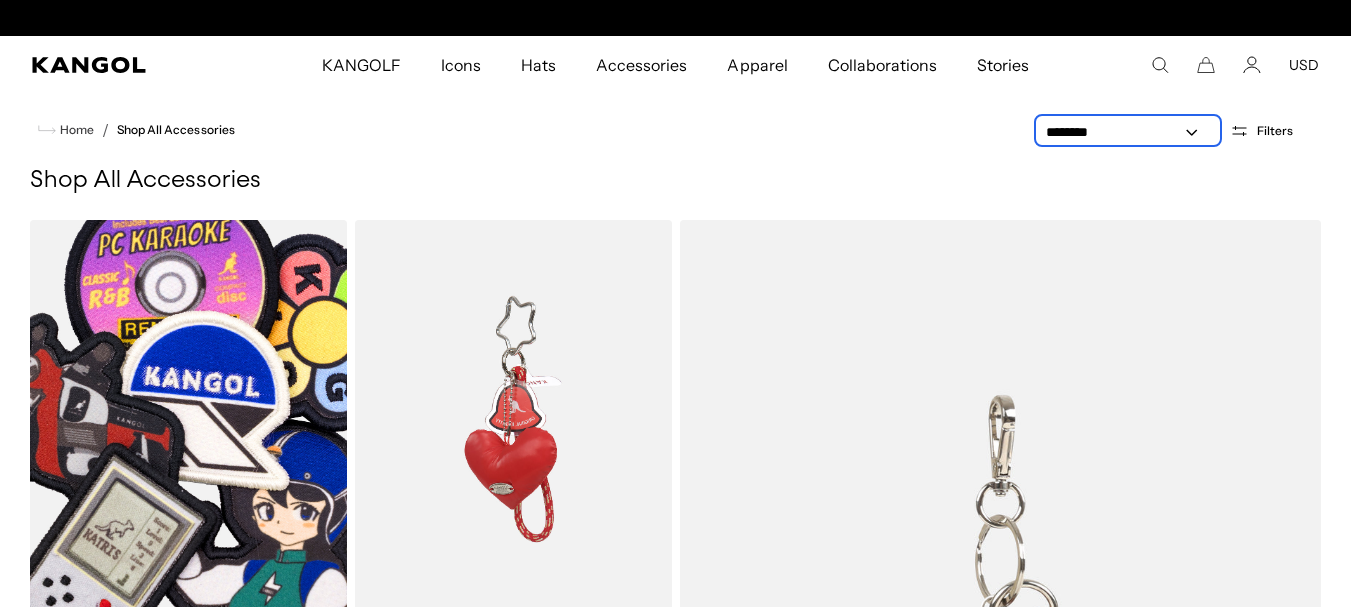 scroll, scrollTop: 0, scrollLeft: 0, axis: both 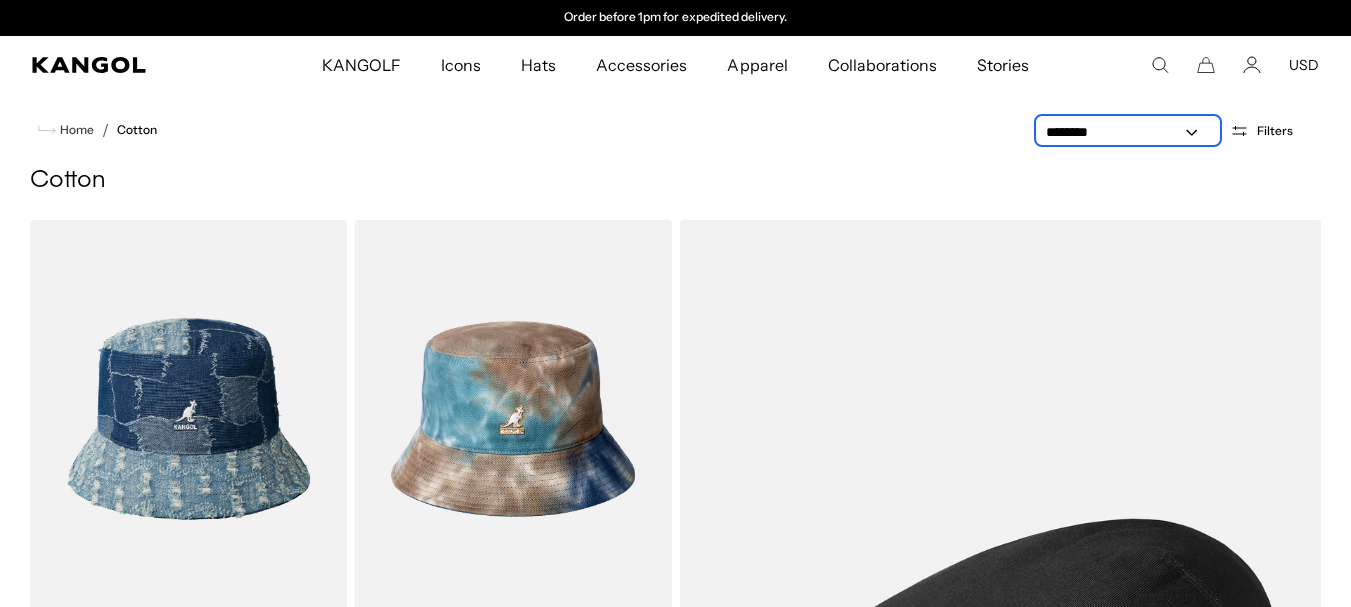 click on "**********" at bounding box center (1128, 132) 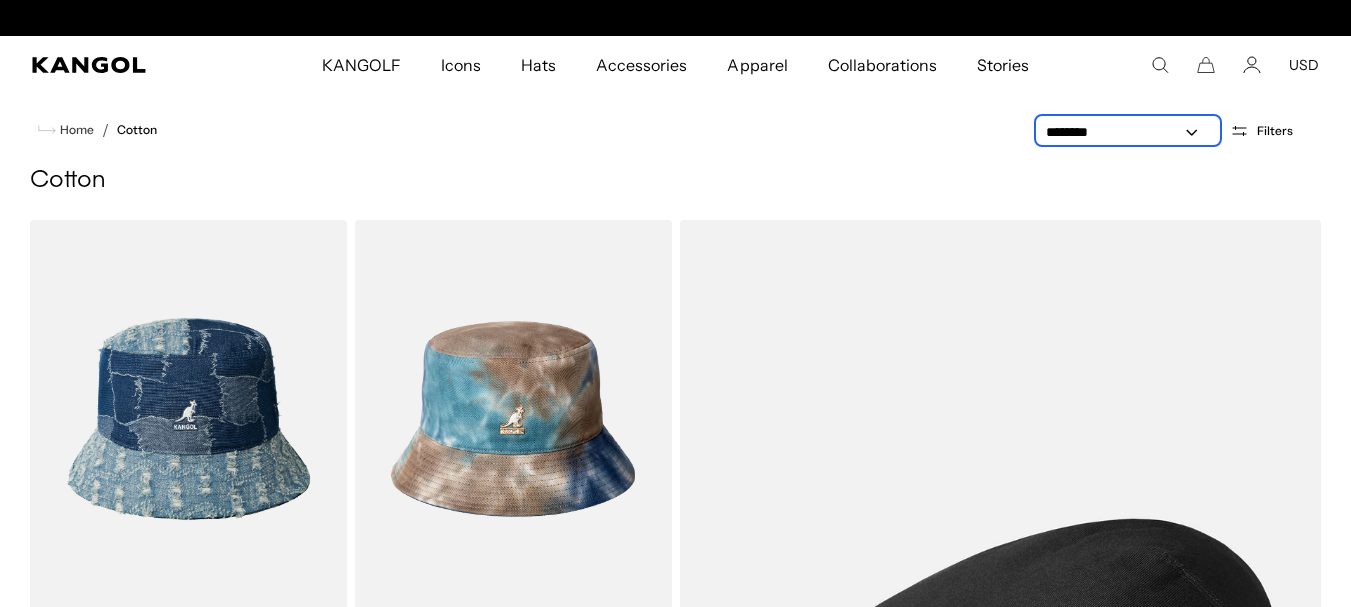 select on "*****" 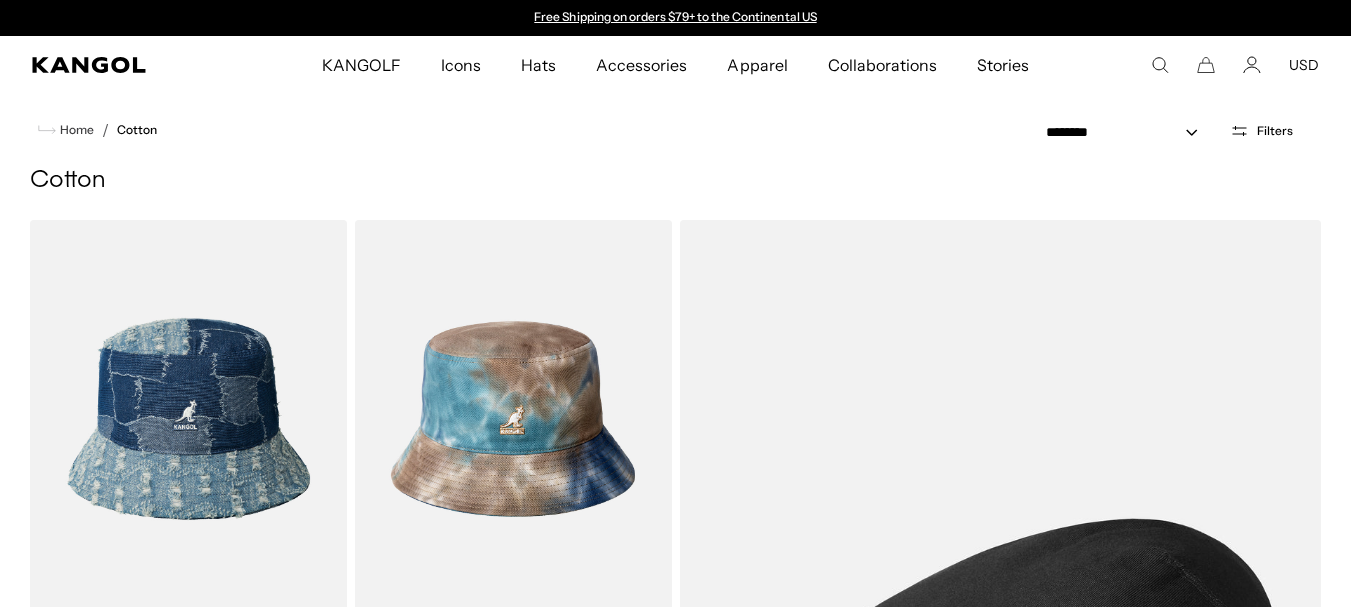 scroll, scrollTop: 0, scrollLeft: 412, axis: horizontal 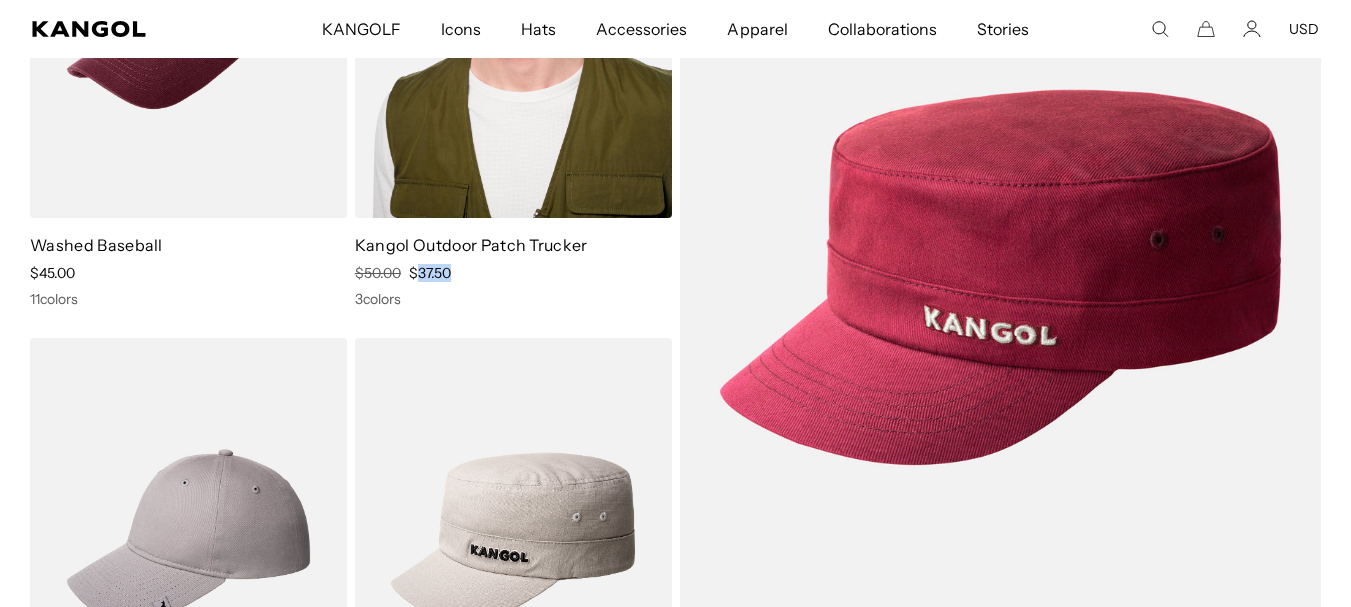 drag, startPoint x: 418, startPoint y: 274, endPoint x: 450, endPoint y: 268, distance: 32.55764 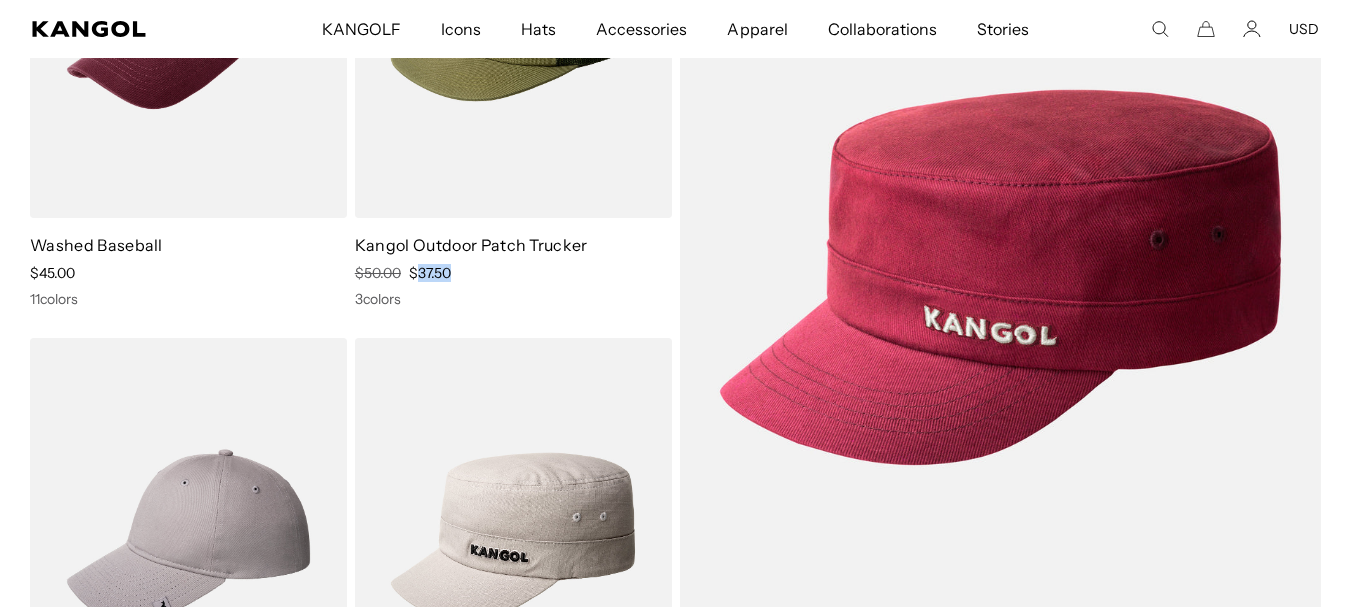 scroll, scrollTop: 0, scrollLeft: 0, axis: both 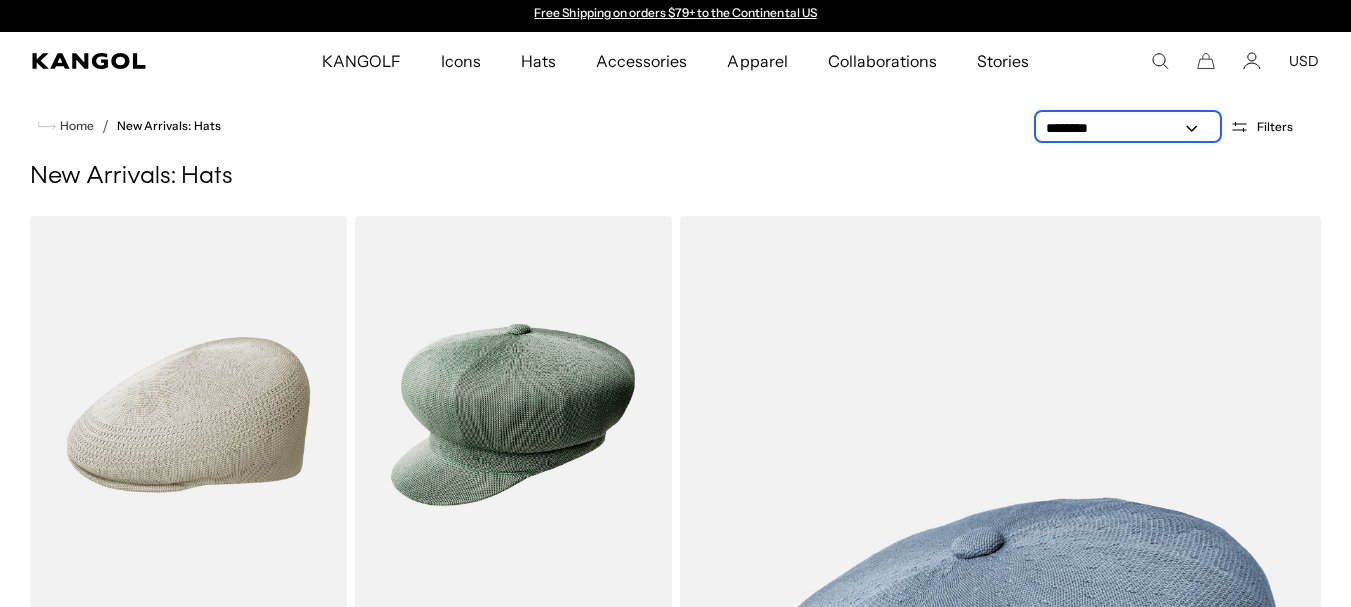 click on "**********" at bounding box center (1128, 128) 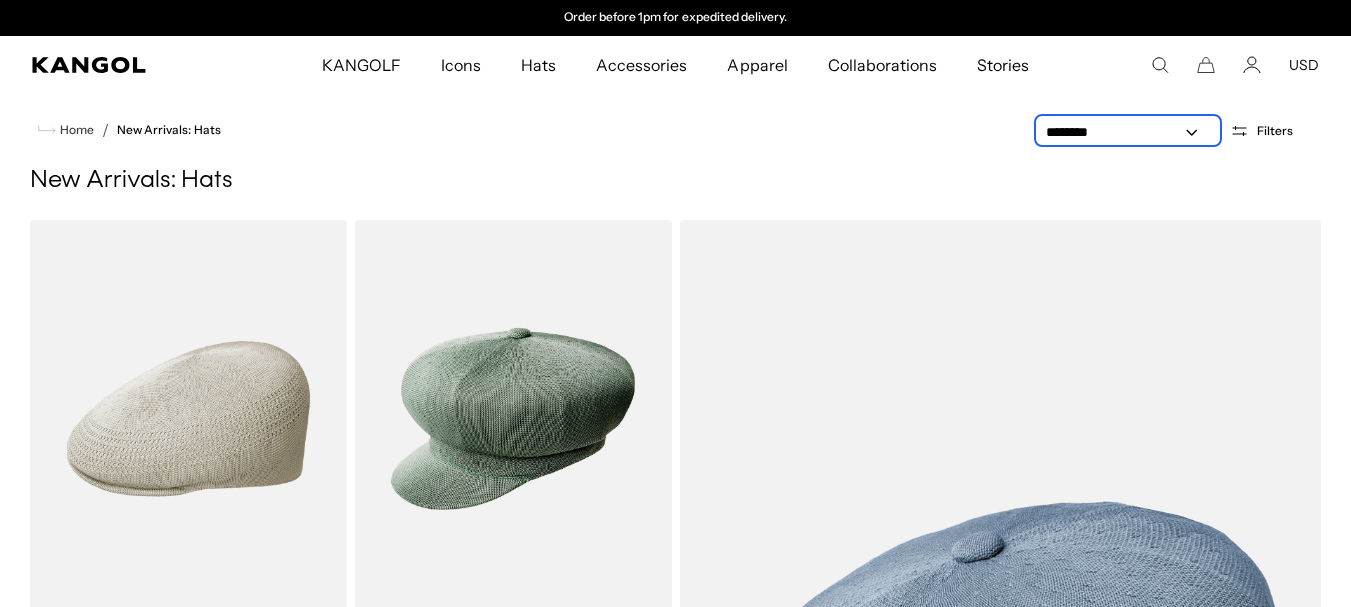 scroll, scrollTop: 0, scrollLeft: 0, axis: both 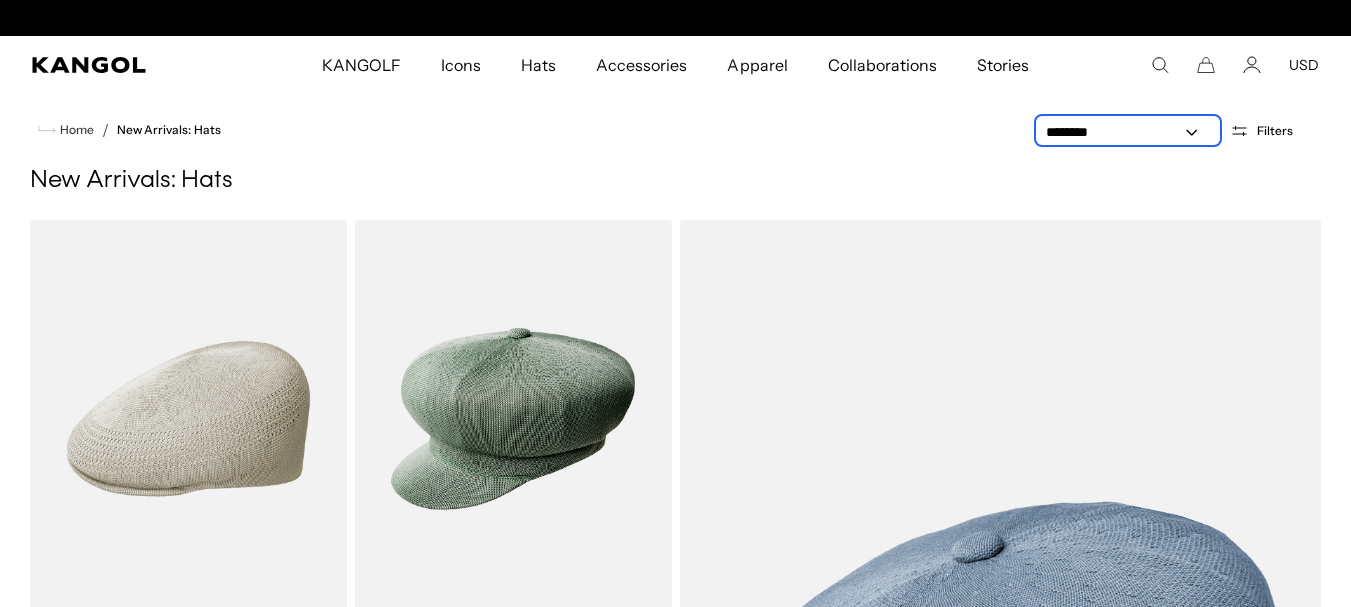 select on "*****" 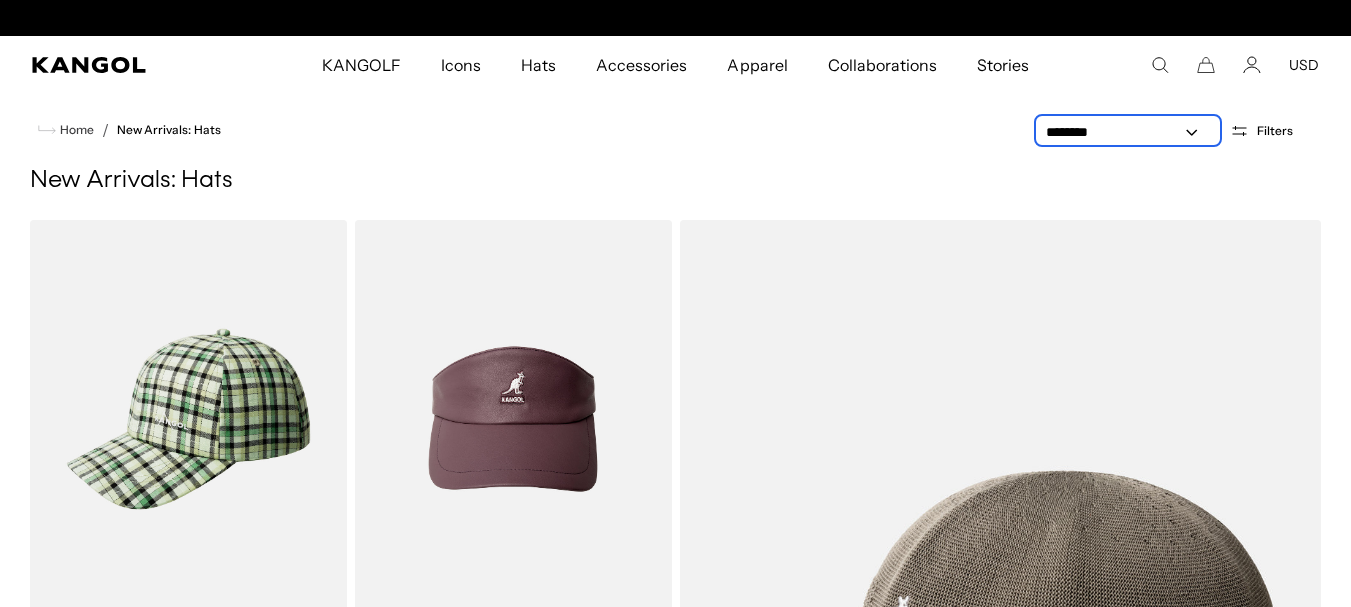 scroll, scrollTop: 0, scrollLeft: 412, axis: horizontal 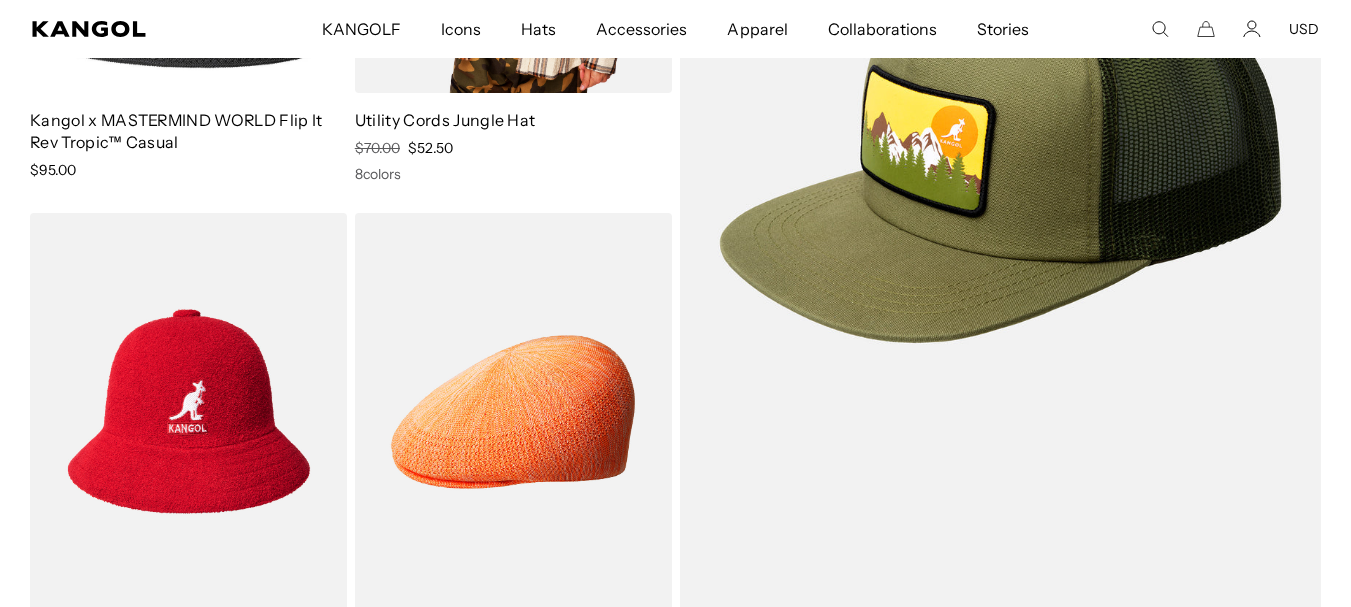click on "$52.50" at bounding box center [430, 148] 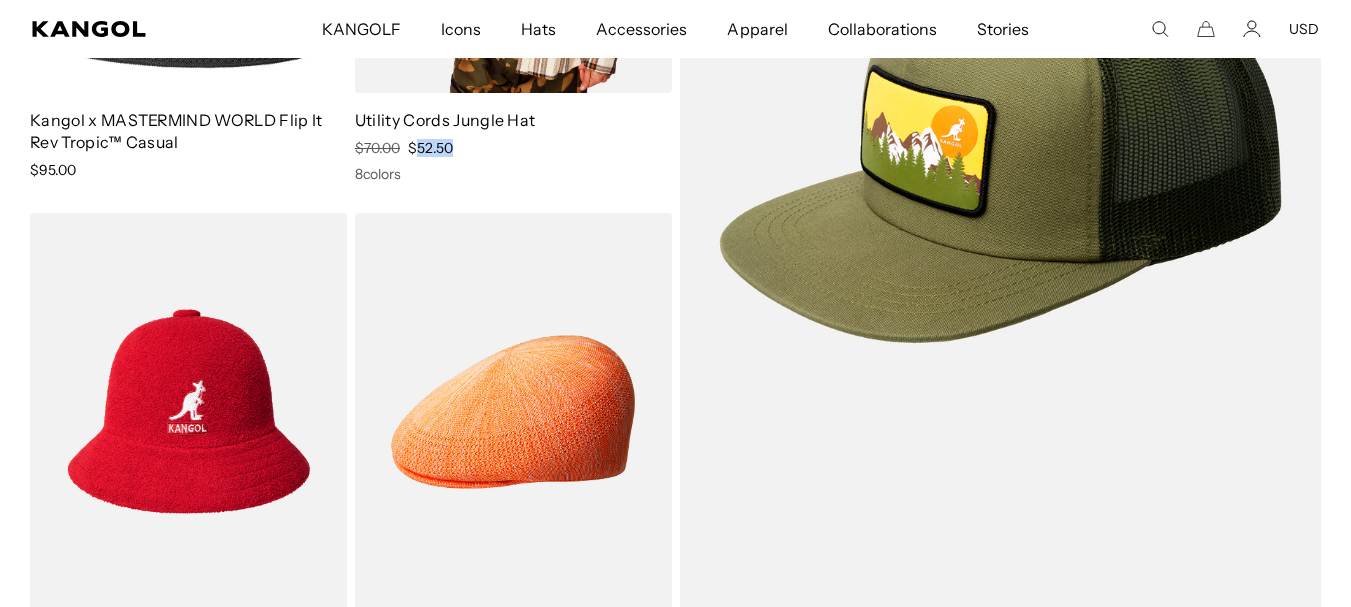 click on "$52.50" at bounding box center (430, 148) 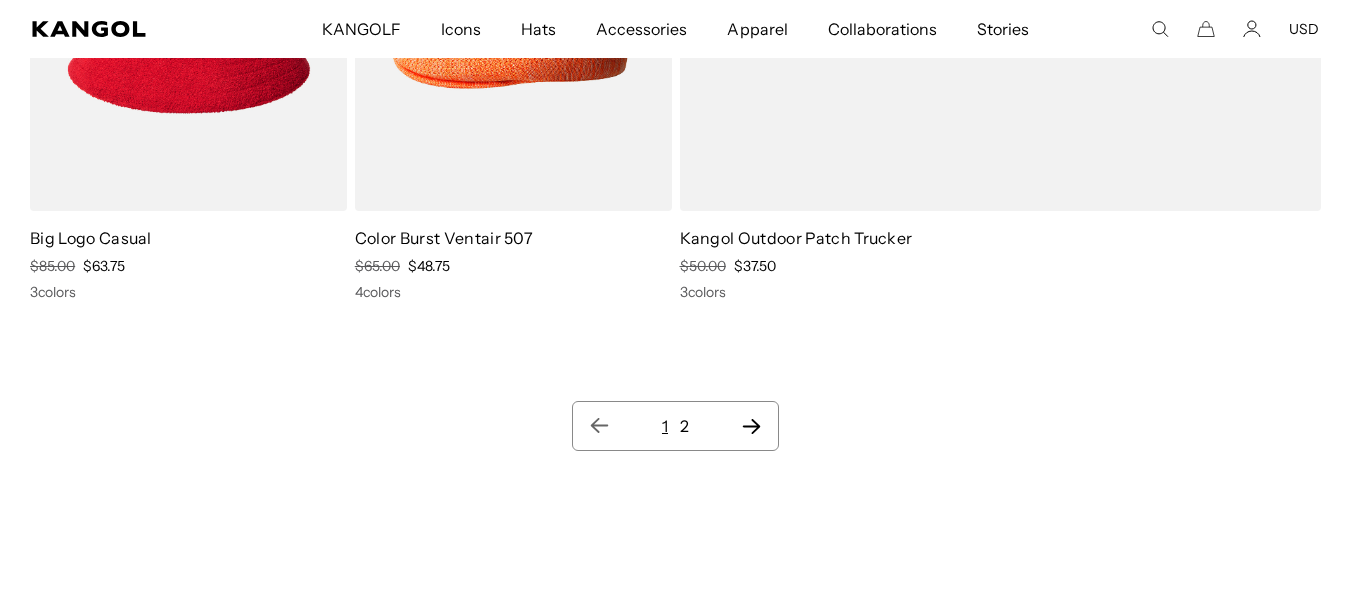 click 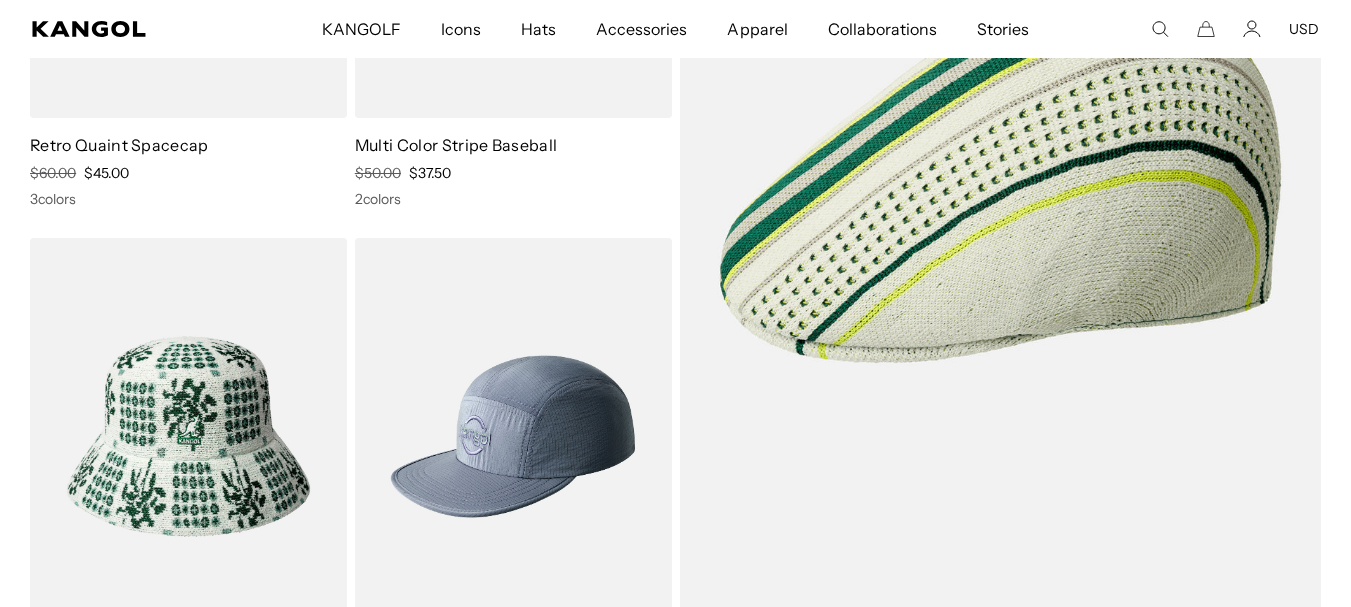 scroll, scrollTop: 0, scrollLeft: 412, axis: horizontal 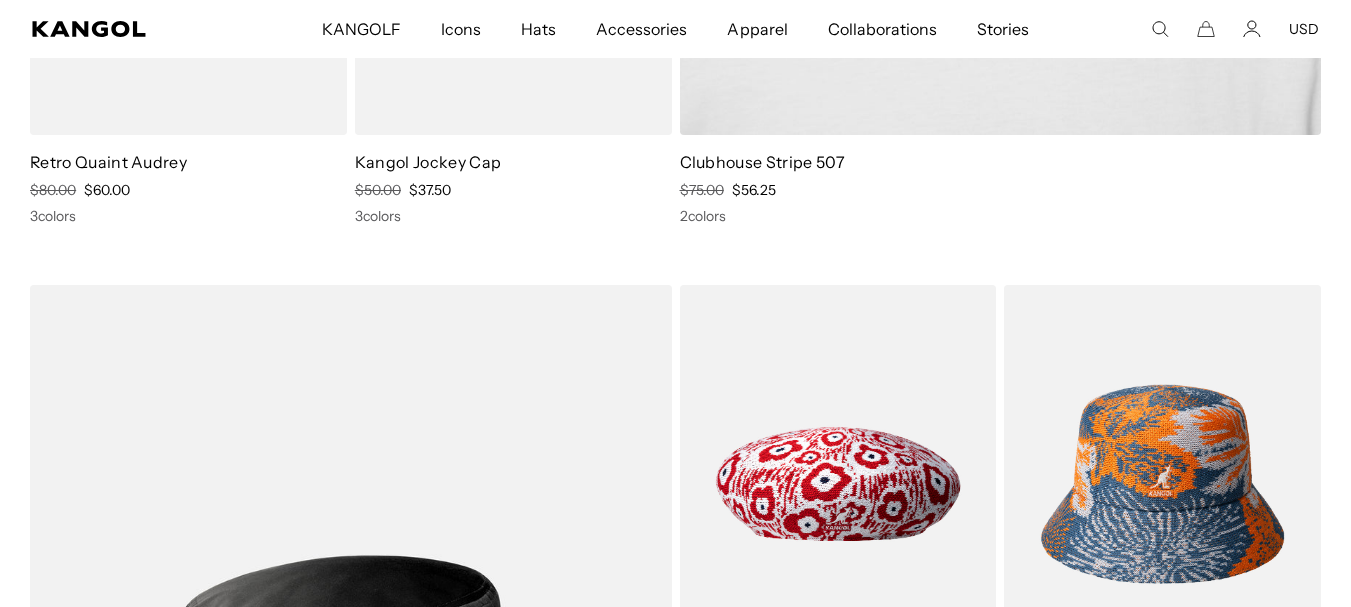 click on "$56.25" at bounding box center (754, 190) 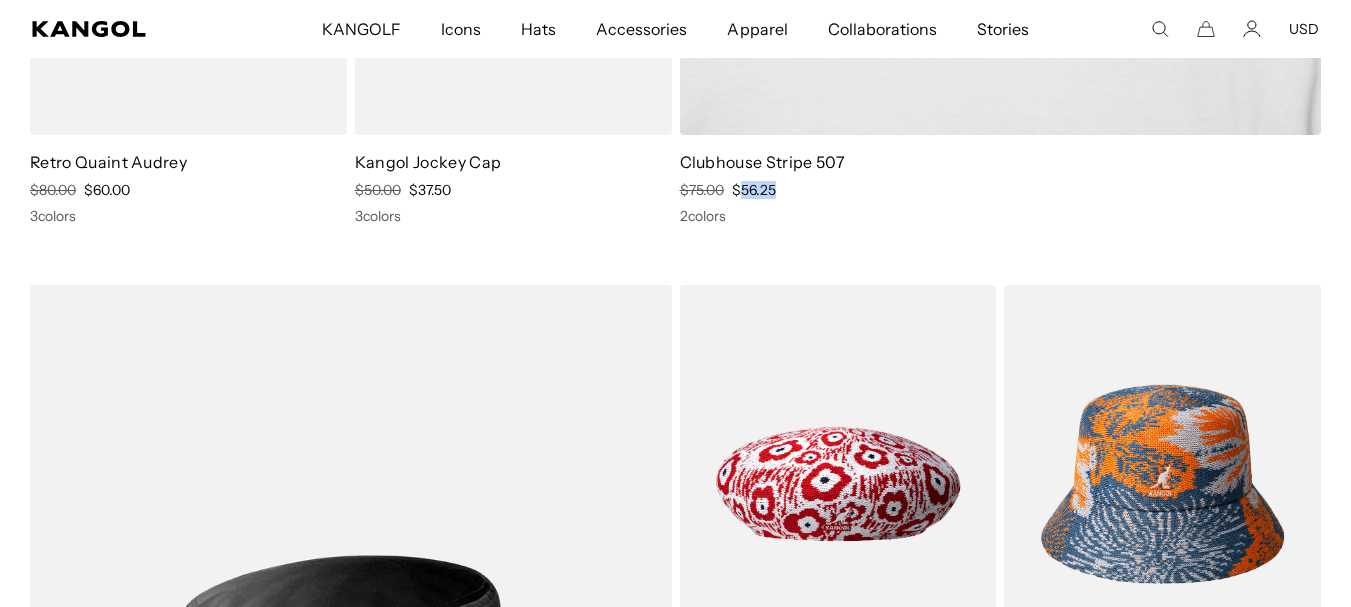click on "$56.25" at bounding box center (754, 190) 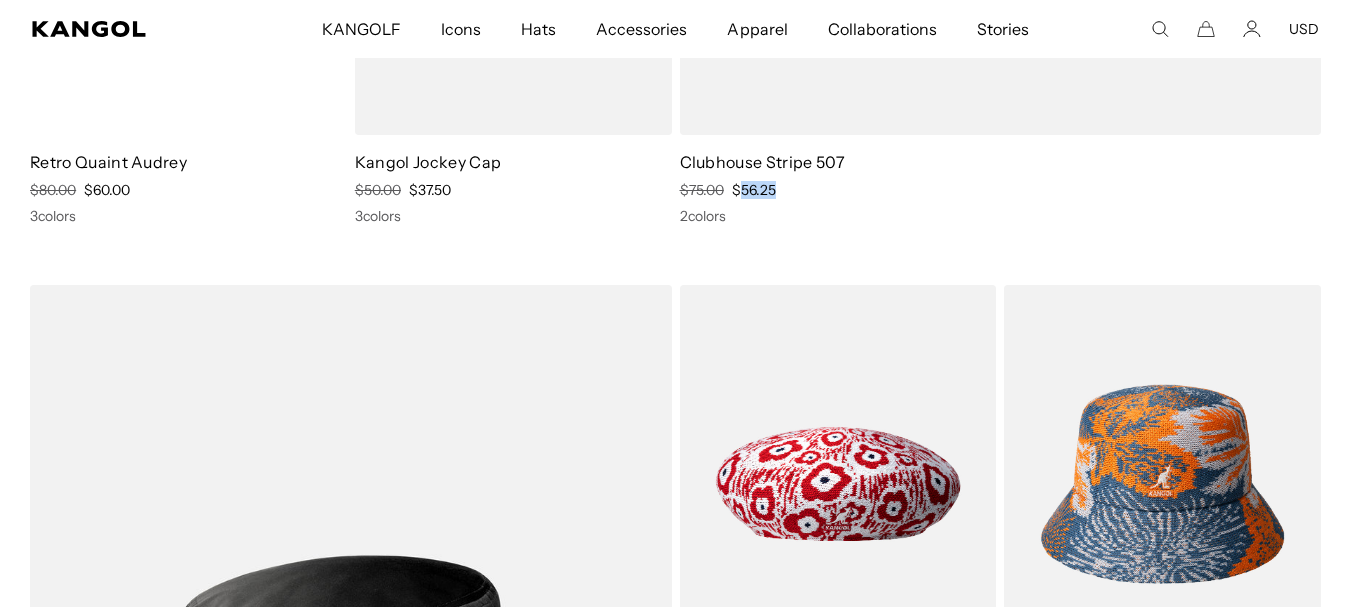 scroll, scrollTop: 0, scrollLeft: 0, axis: both 